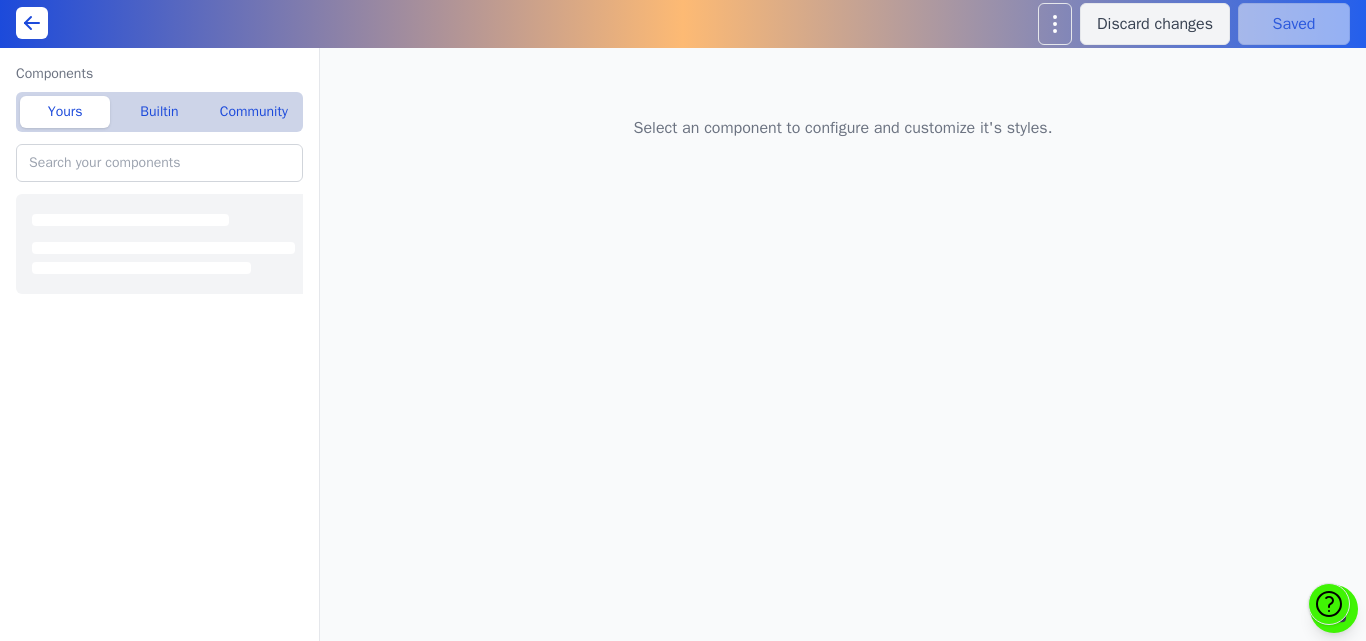 scroll, scrollTop: 0, scrollLeft: 0, axis: both 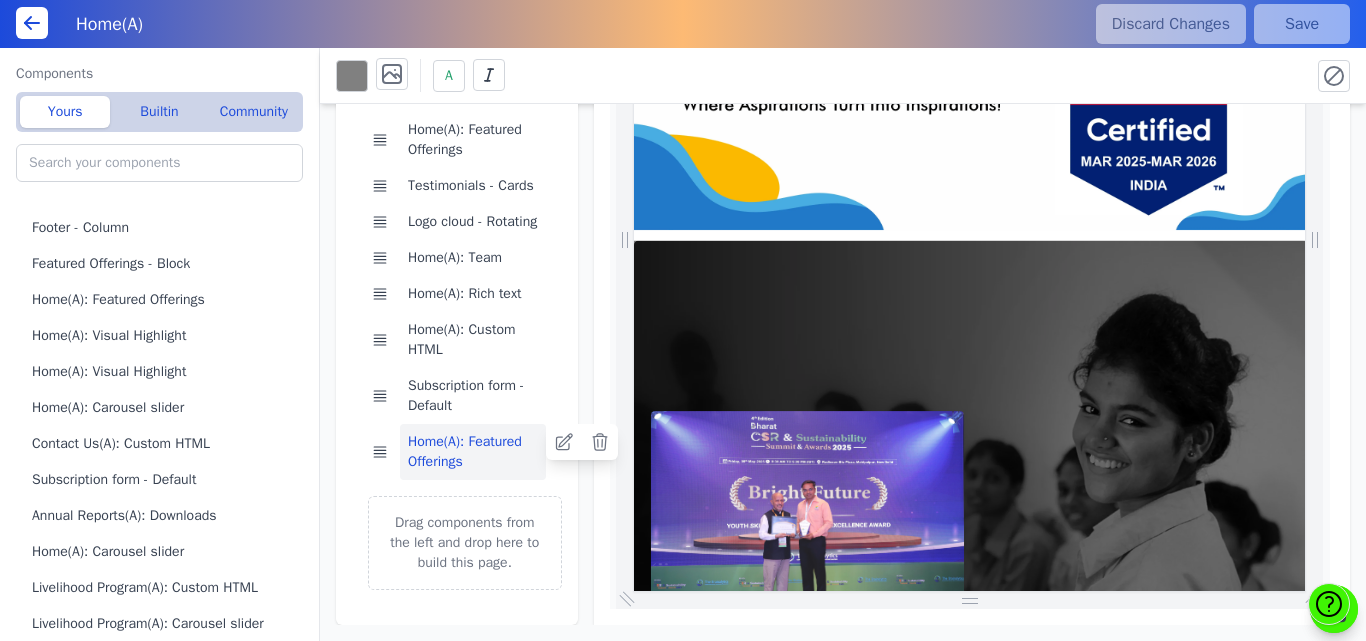 click on "Home(A): Featured Offerings" at bounding box center (473, 452) 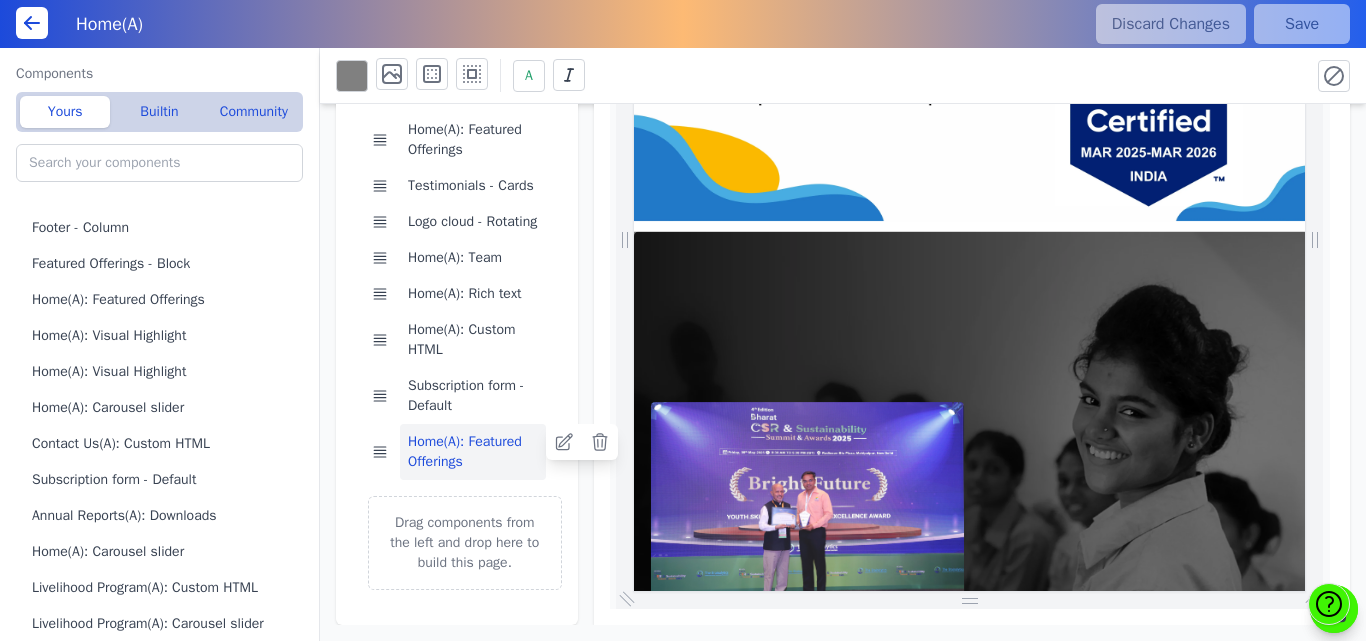 scroll, scrollTop: 492, scrollLeft: 0, axis: vertical 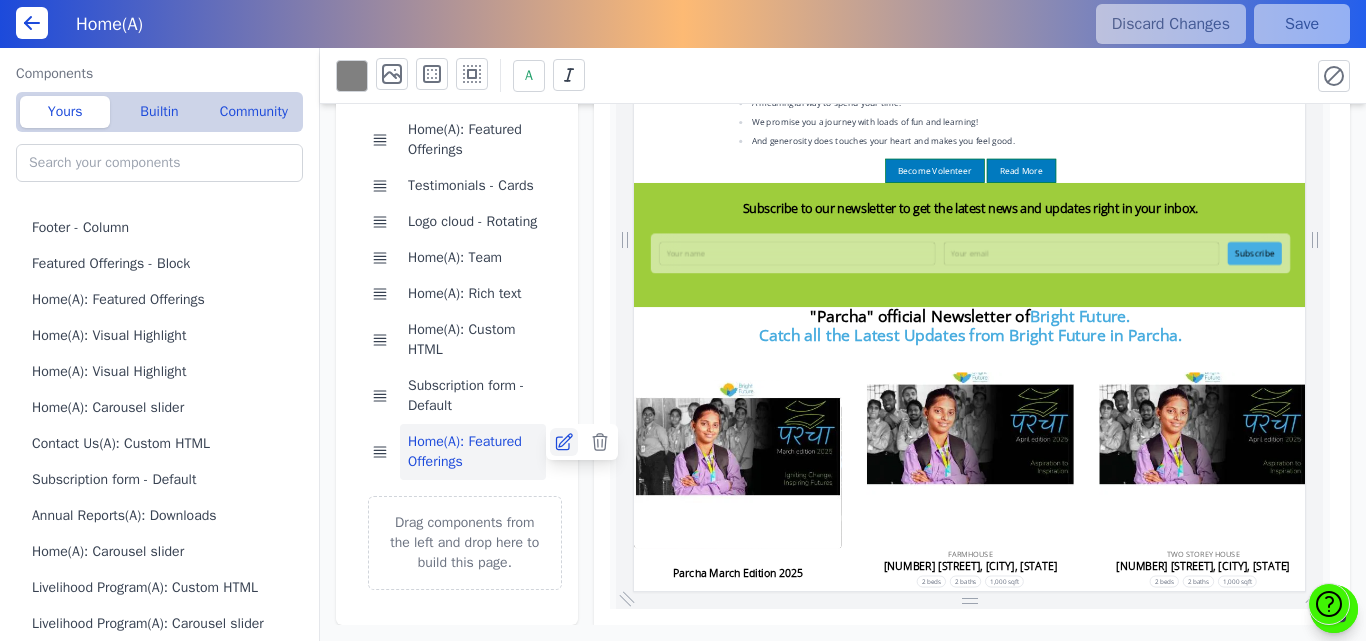 click 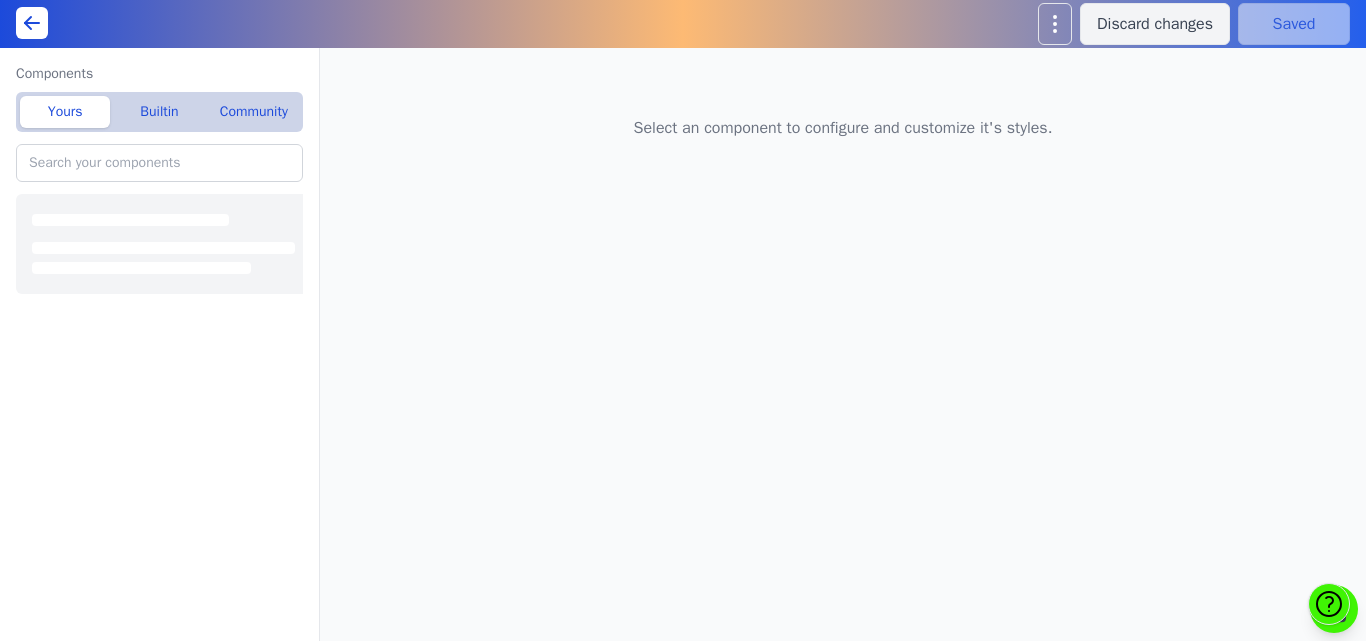scroll, scrollTop: 0, scrollLeft: 0, axis: both 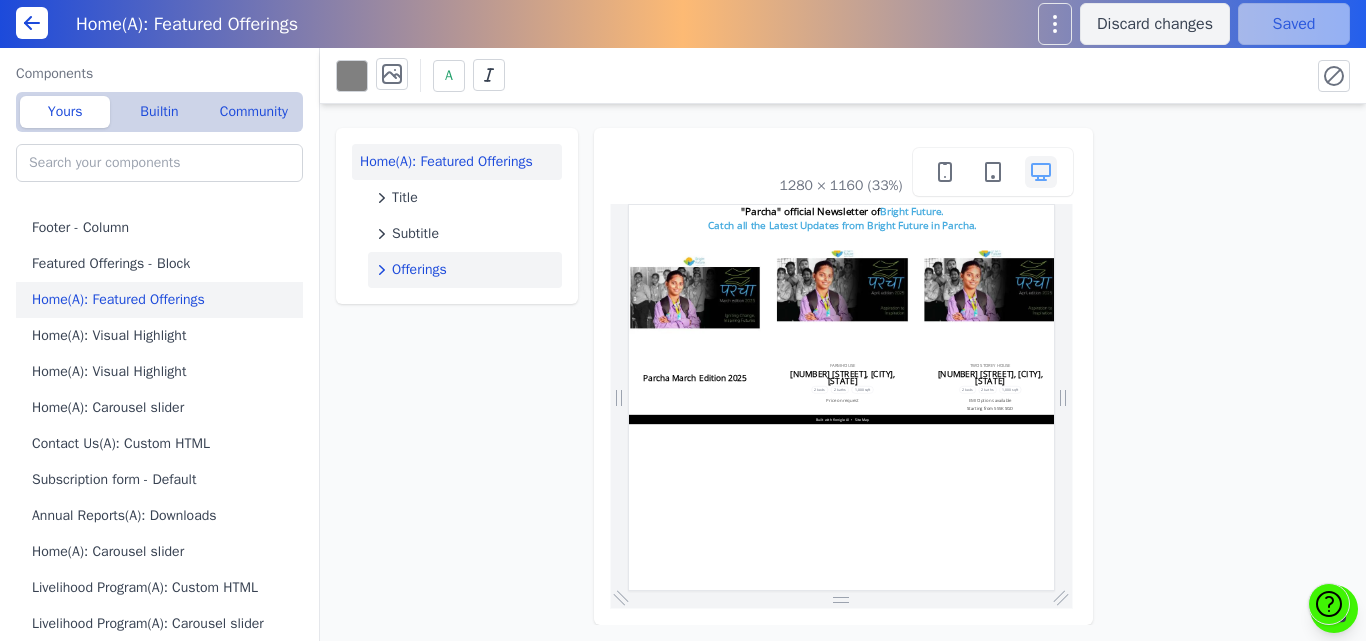 click on "Offerings" at bounding box center (465, 270) 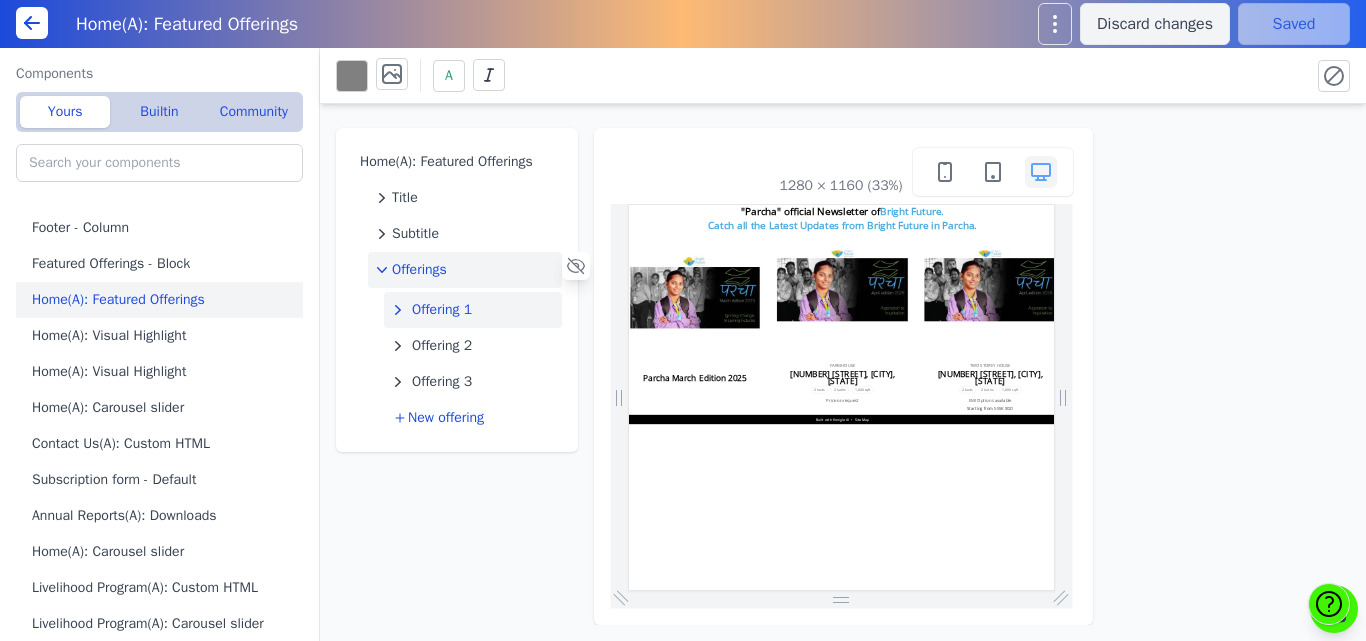 click on "Offering 1" 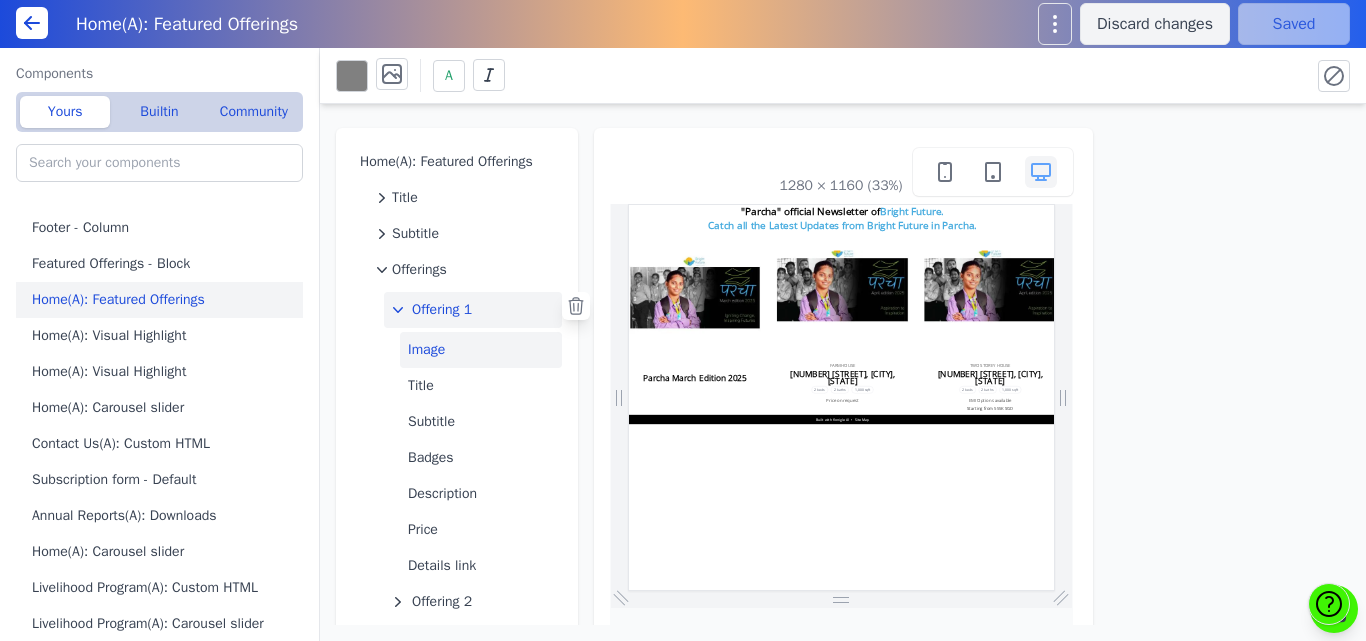 click on "Image" at bounding box center (481, 350) 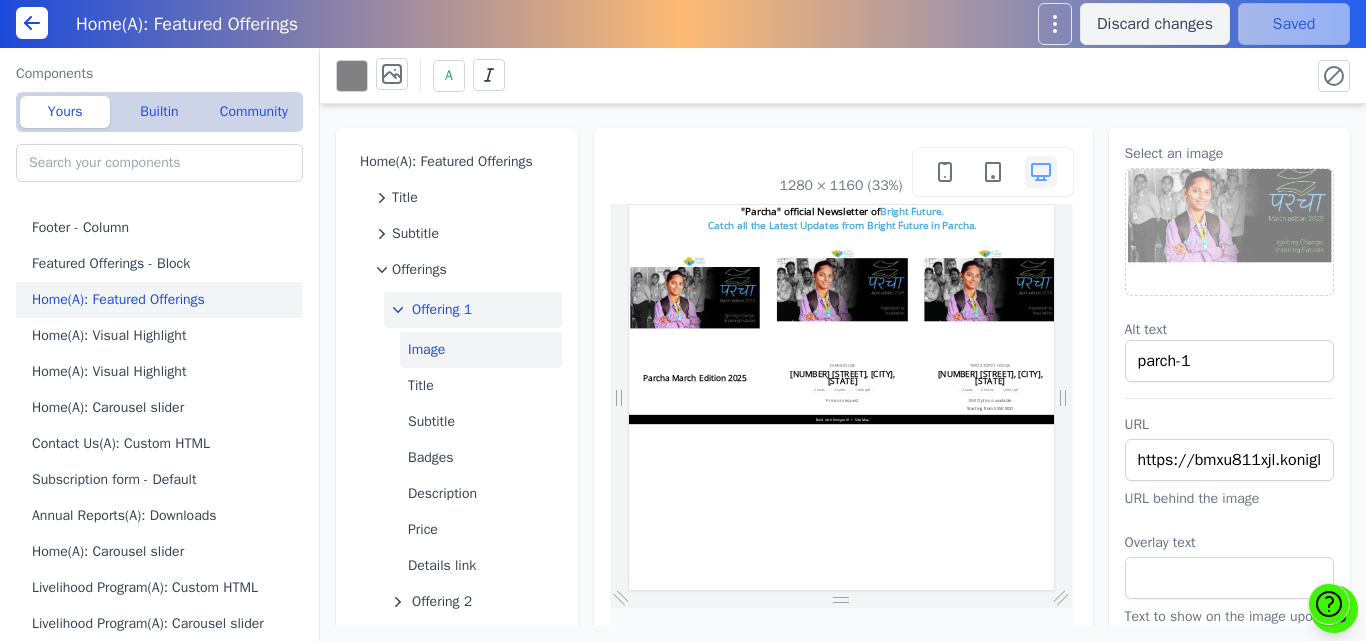 click on "Offering 1" at bounding box center [442, 310] 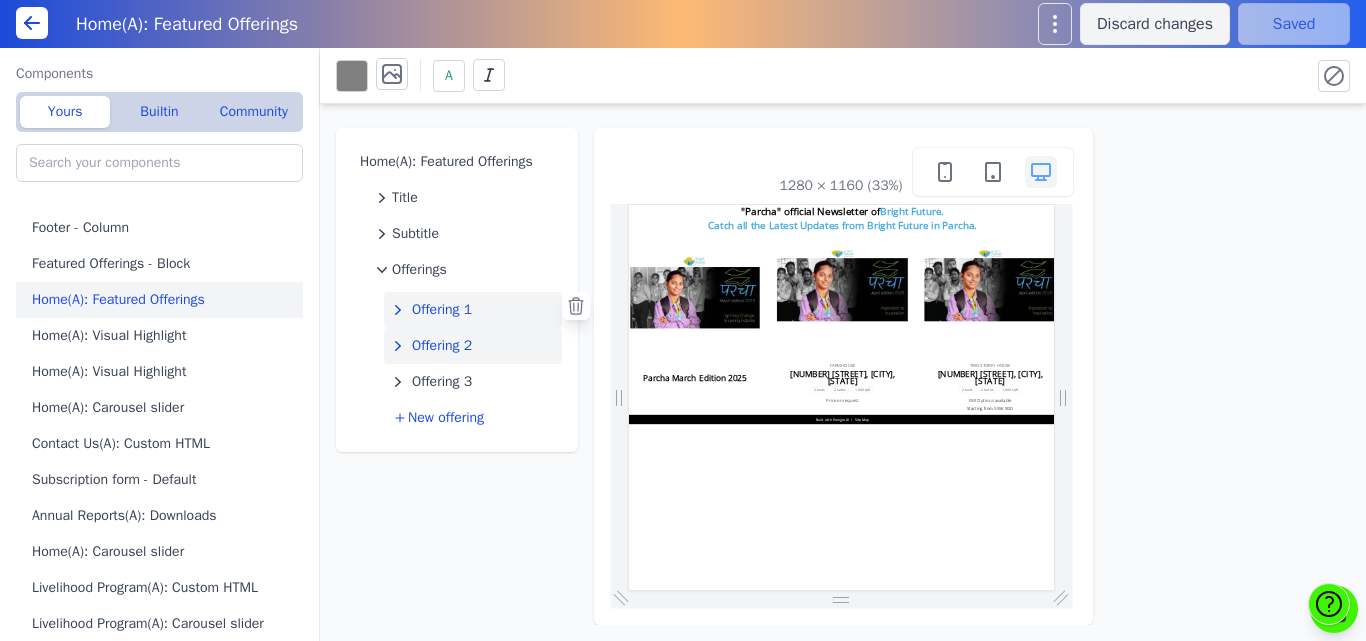 click on "Offering 2" at bounding box center [442, 346] 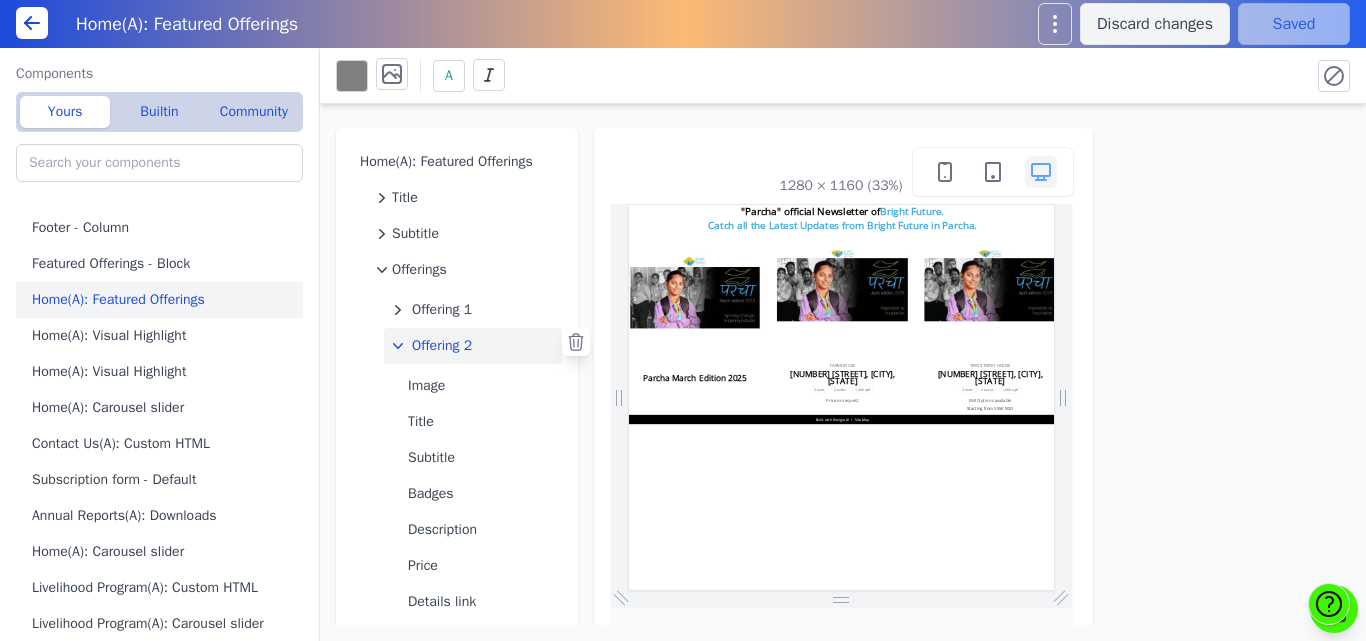 click on "Offering 2" at bounding box center [442, 346] 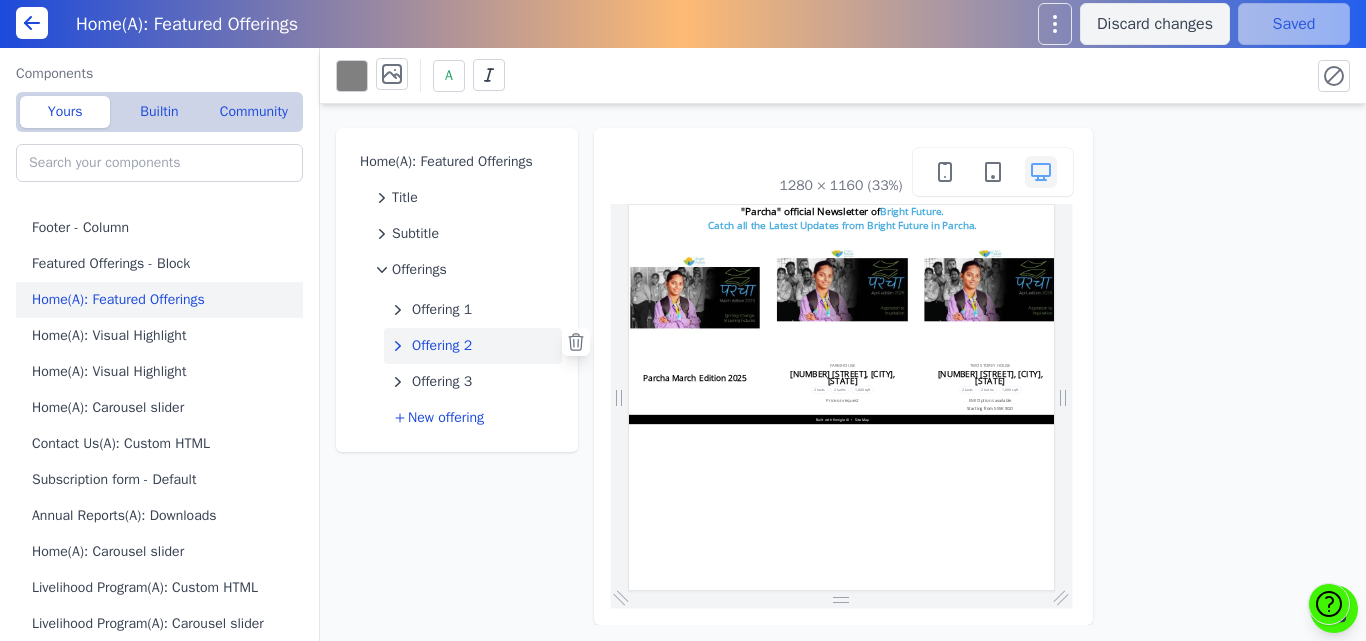 click on "Offering 2" at bounding box center [442, 346] 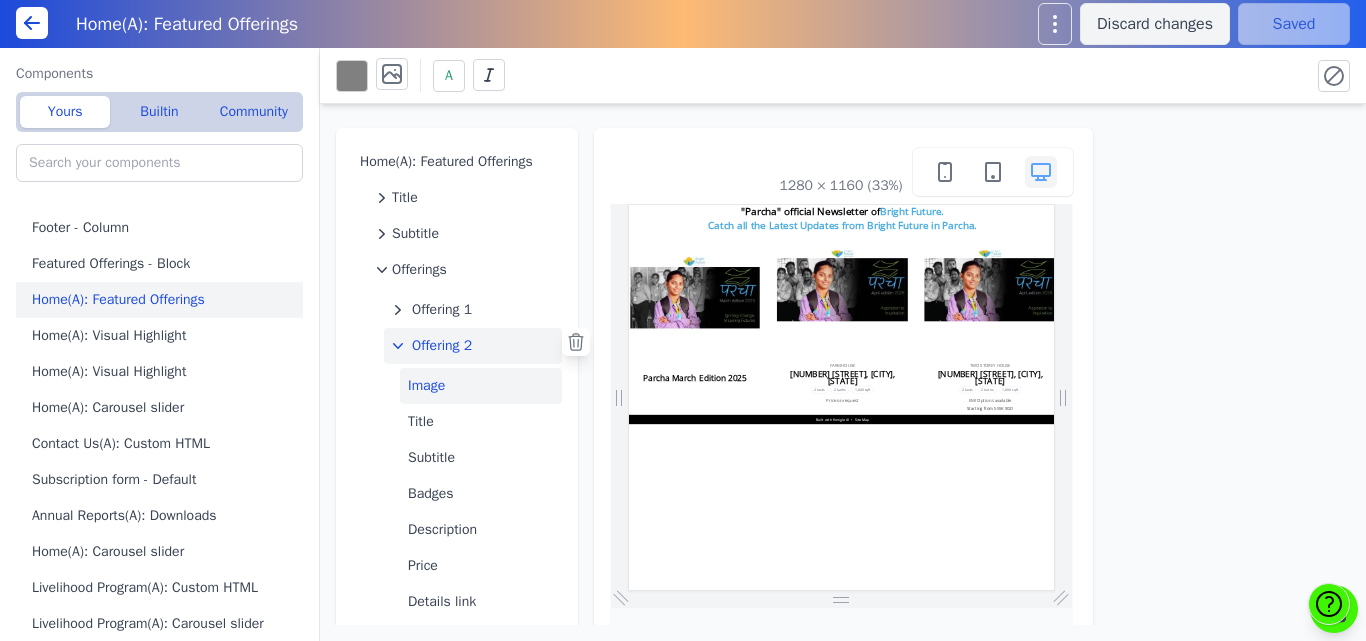 click on "Image" at bounding box center [481, 386] 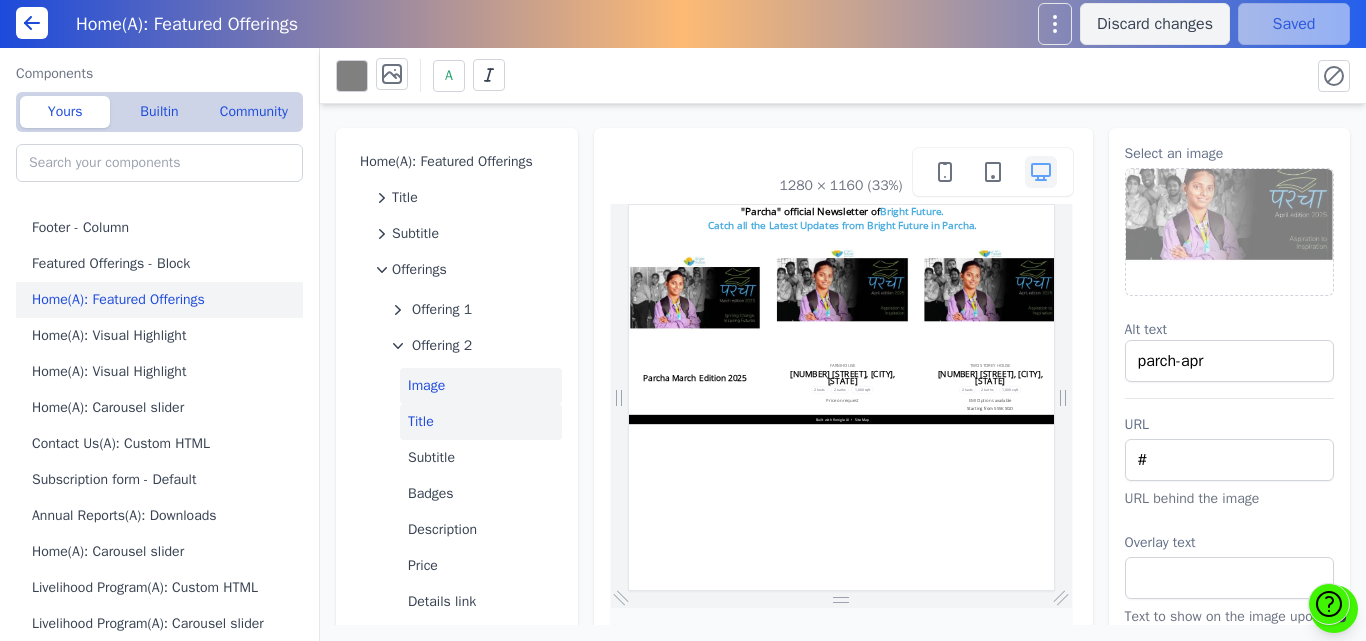 click on "Title" at bounding box center (481, 422) 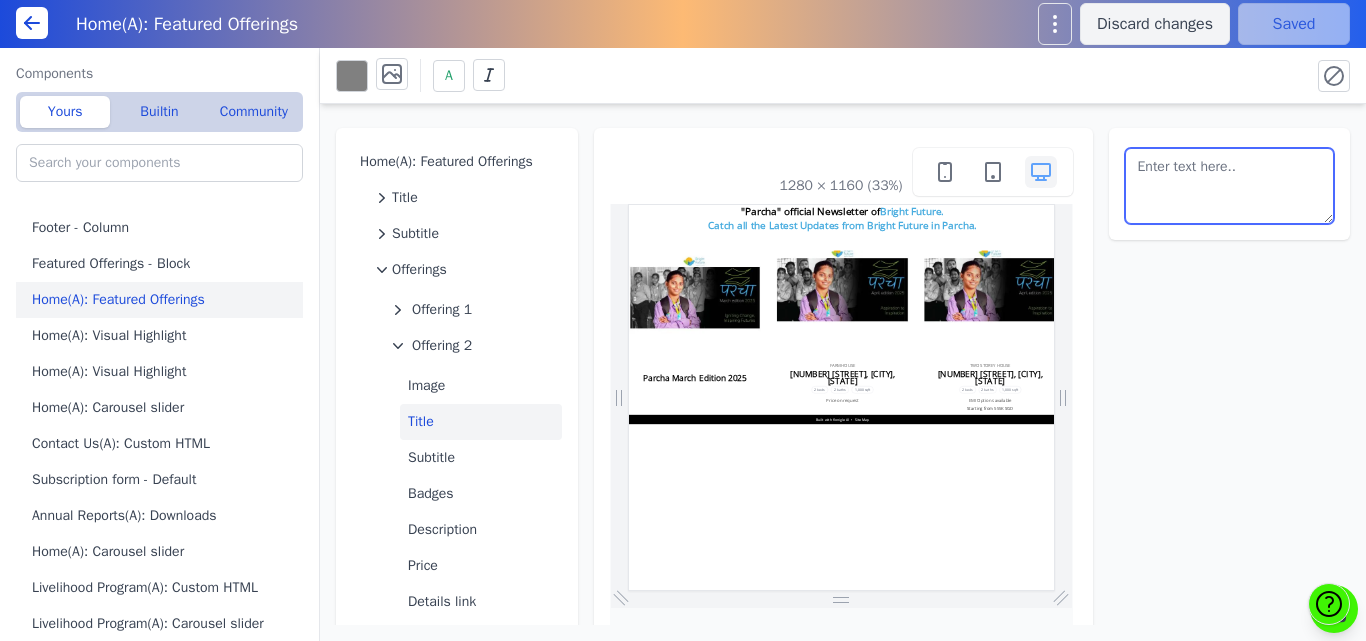 drag, startPoint x: 1204, startPoint y: 197, endPoint x: 1110, endPoint y: 169, distance: 98.0816 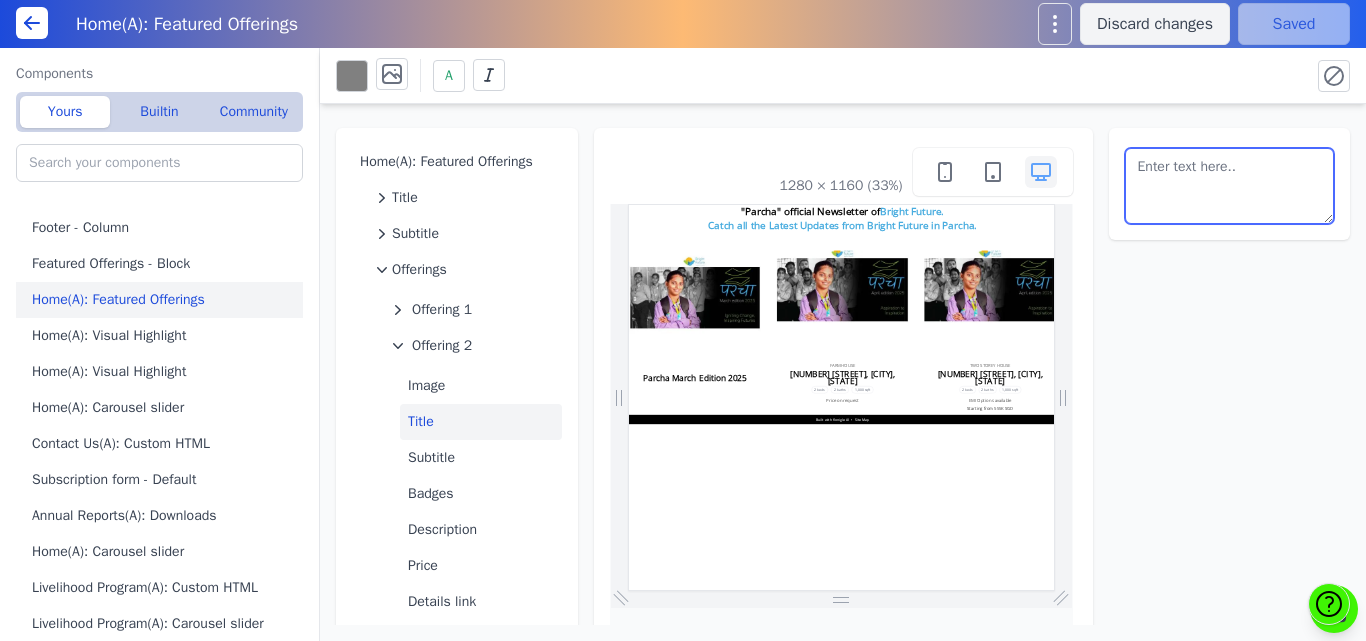 paste 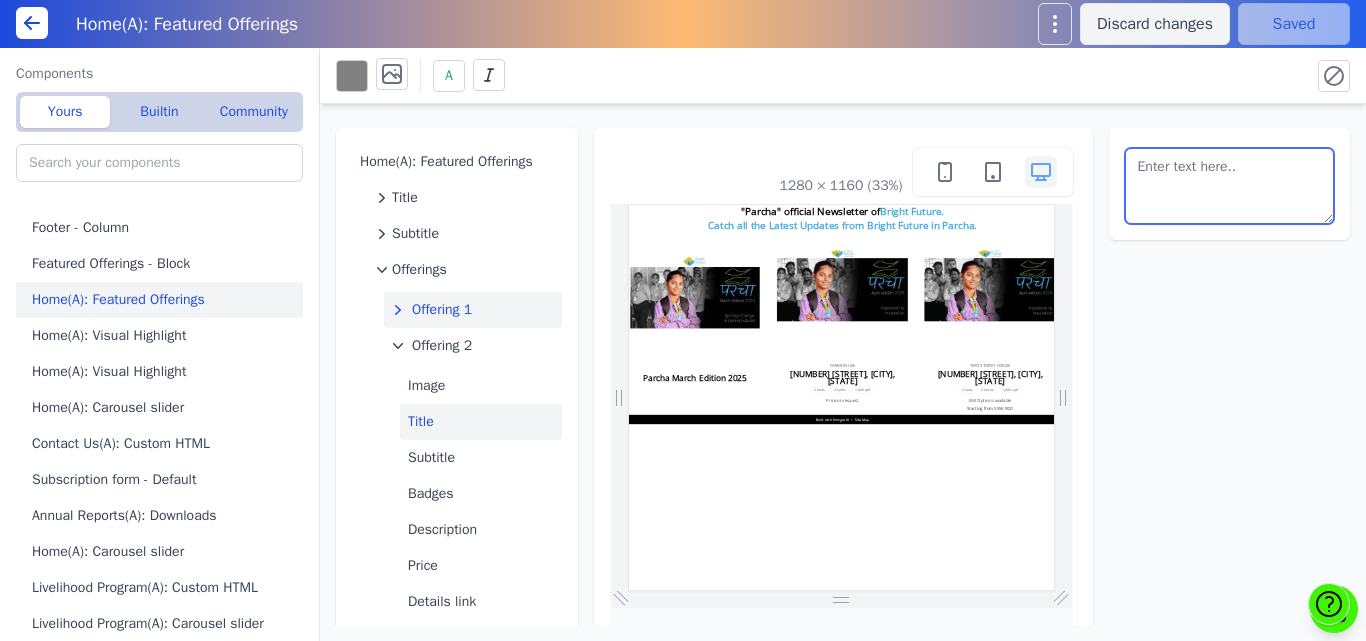 type 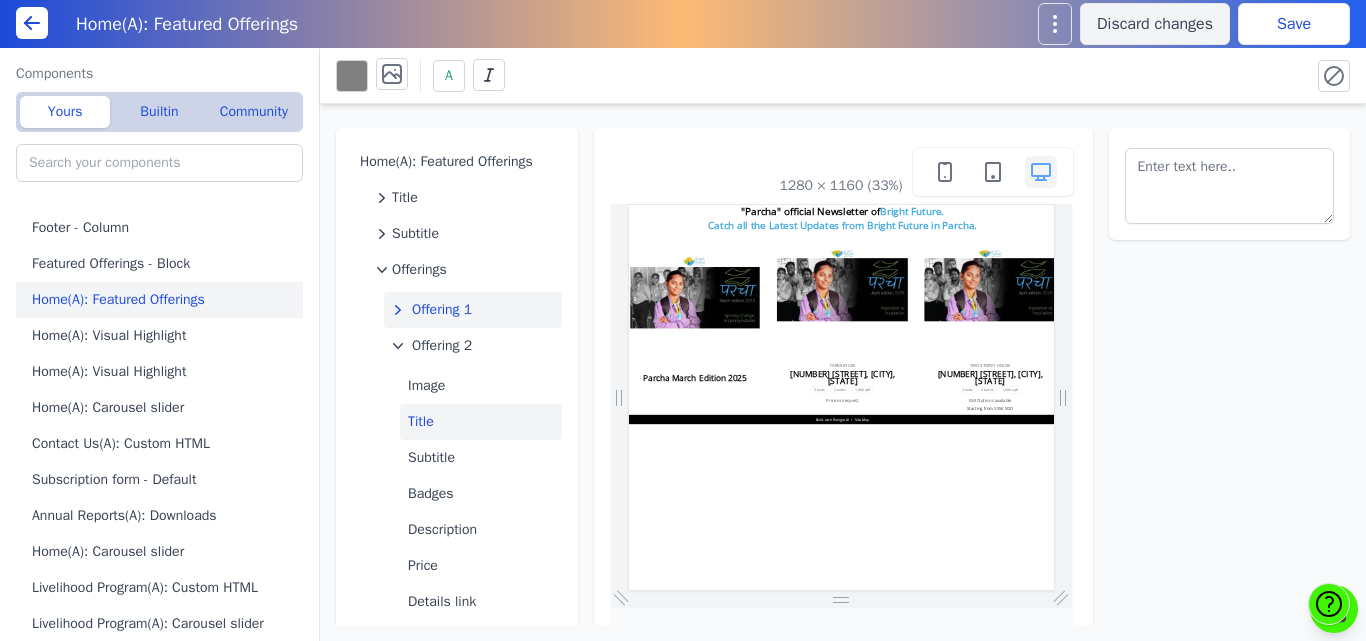click on "Offering 1" at bounding box center [442, 310] 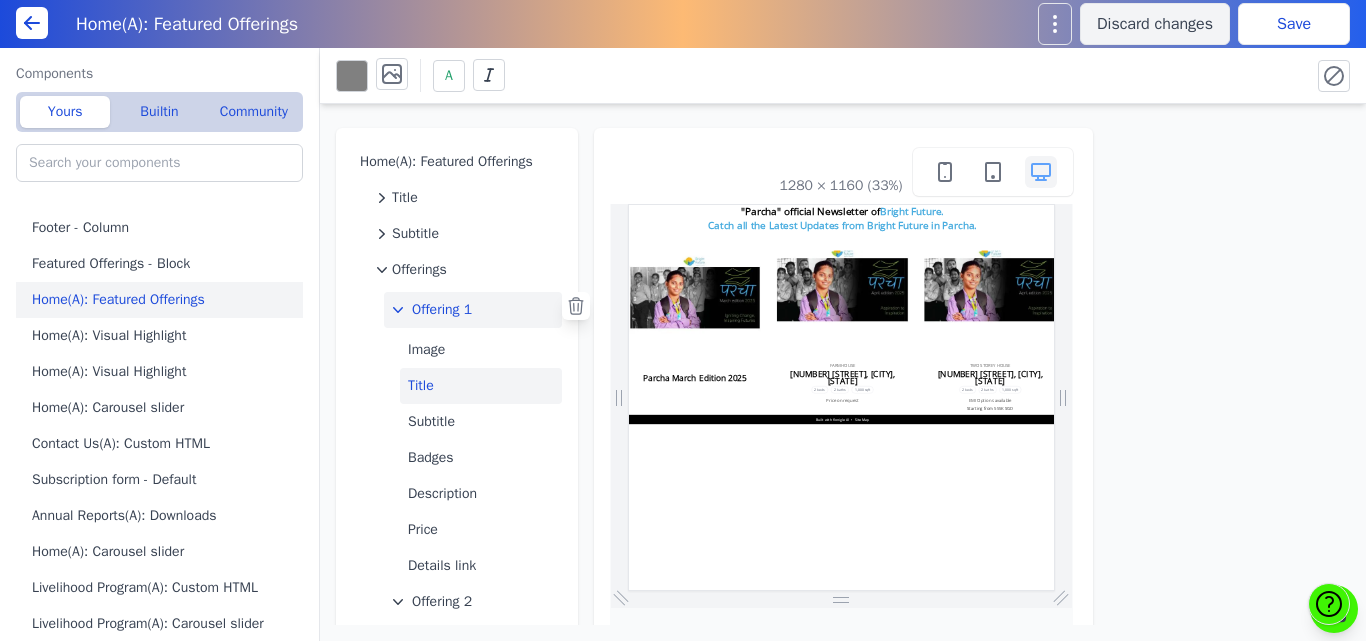 click on "Title" at bounding box center [481, 386] 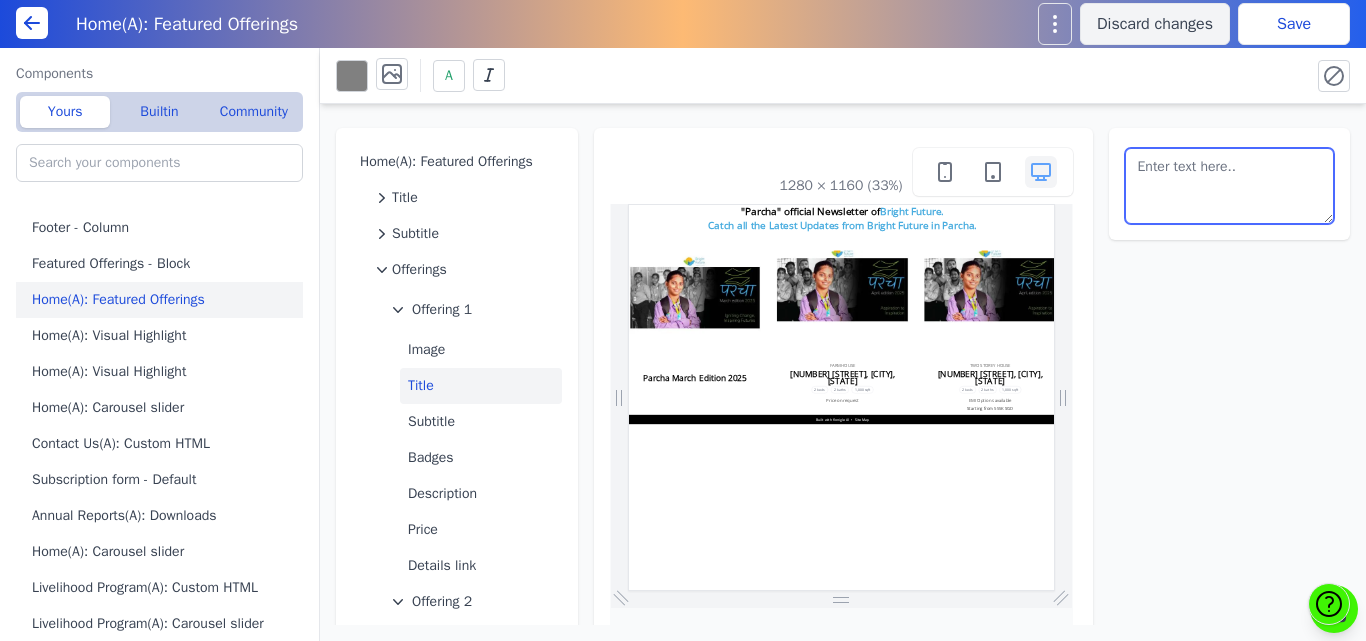 click at bounding box center [1230, 186] 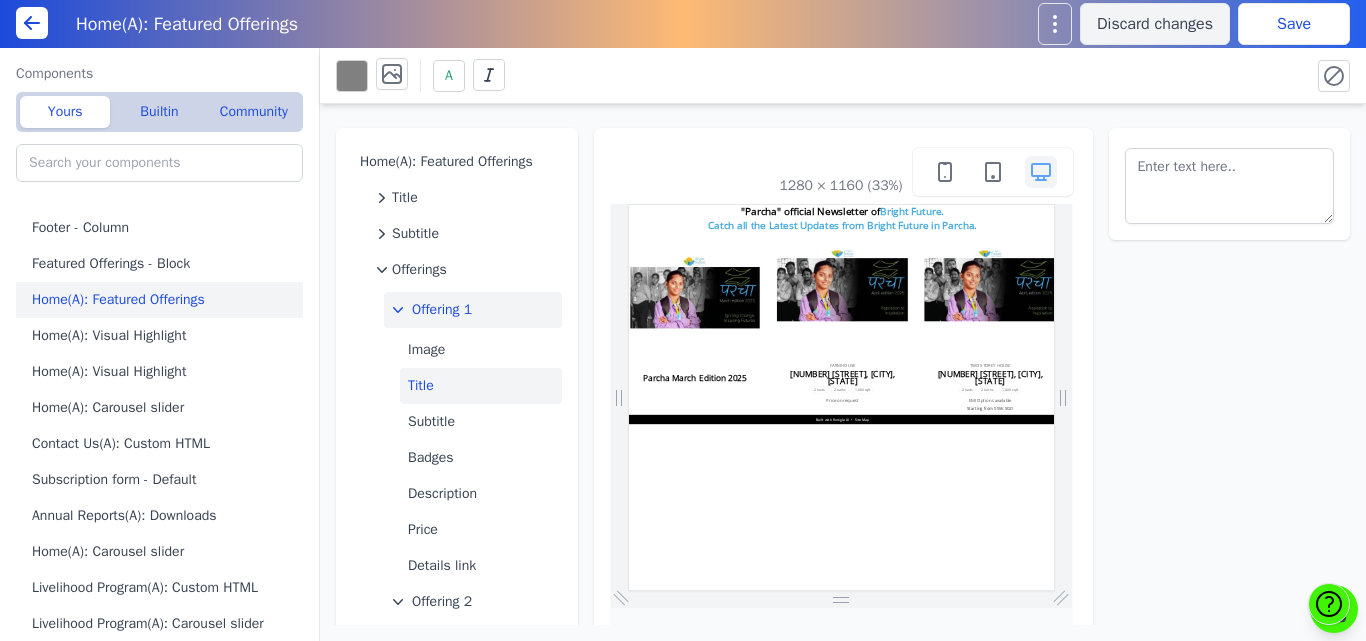click on "Offering 1" at bounding box center (442, 310) 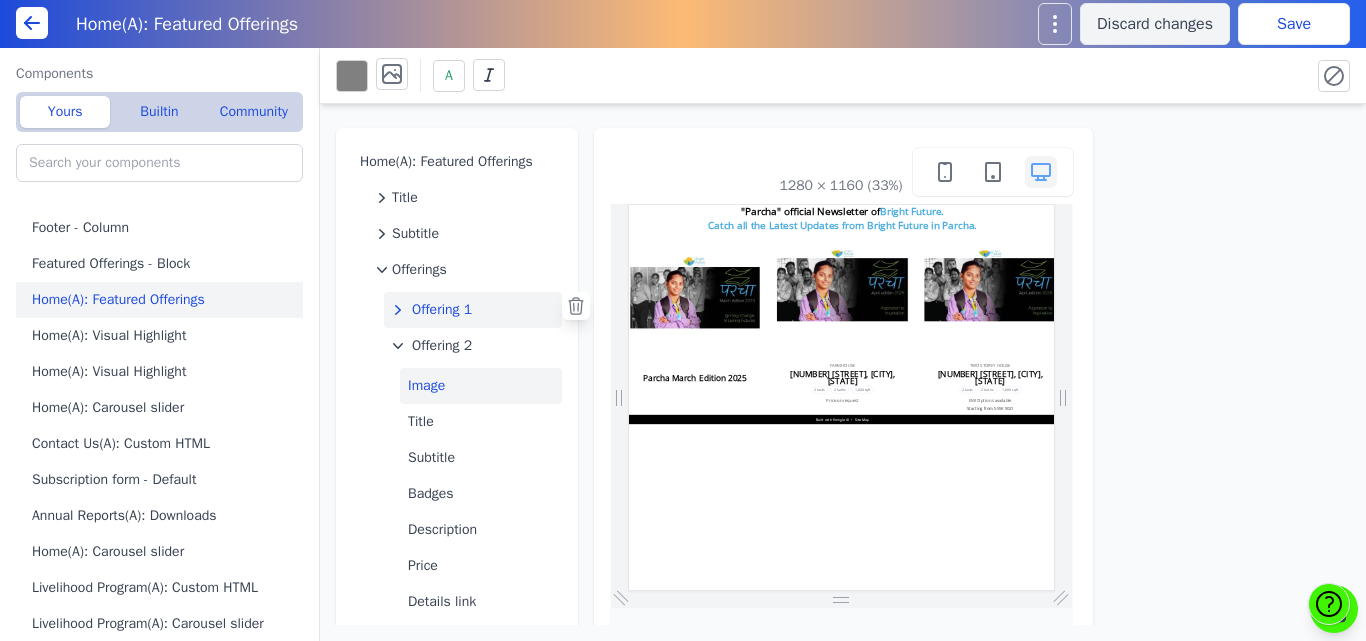 click on "Image" at bounding box center [481, 386] 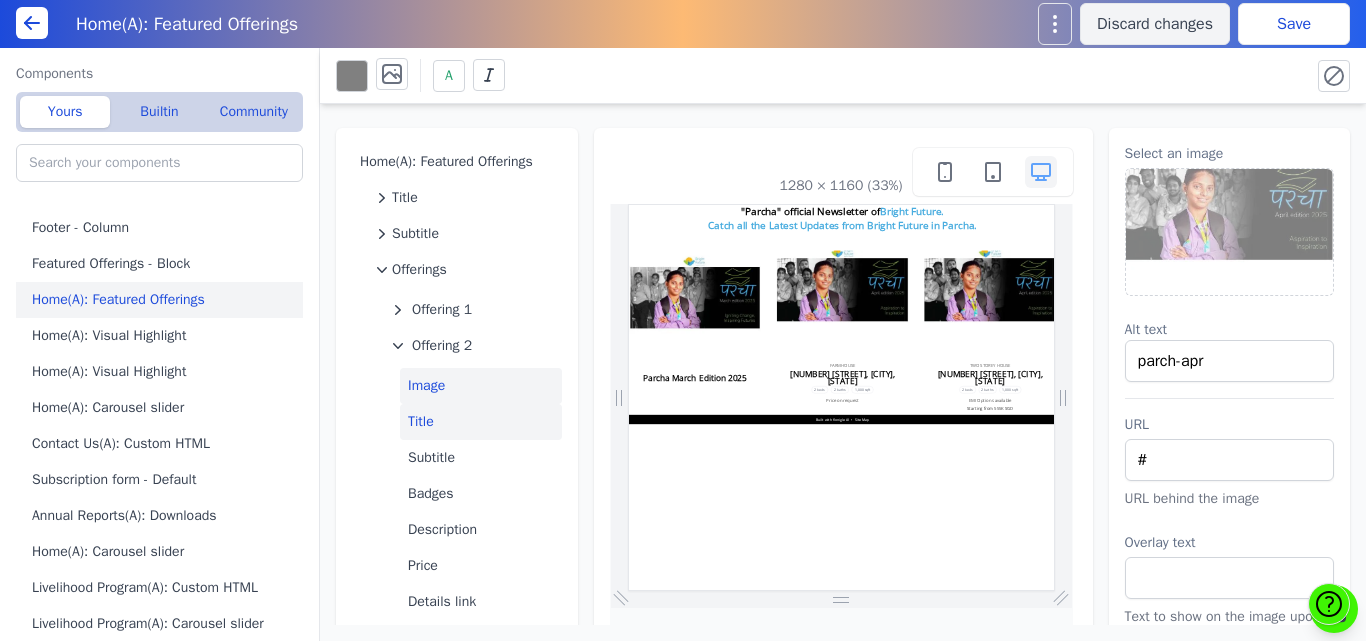 click on "Title" at bounding box center [481, 422] 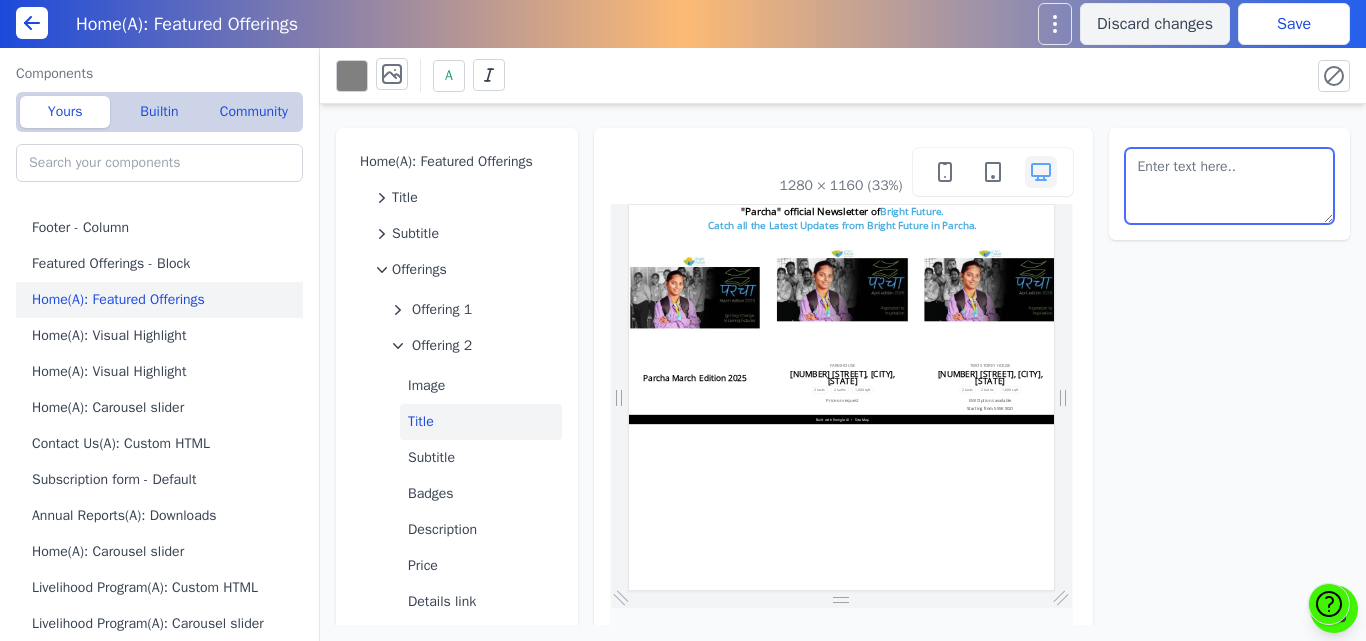 click at bounding box center [1230, 186] 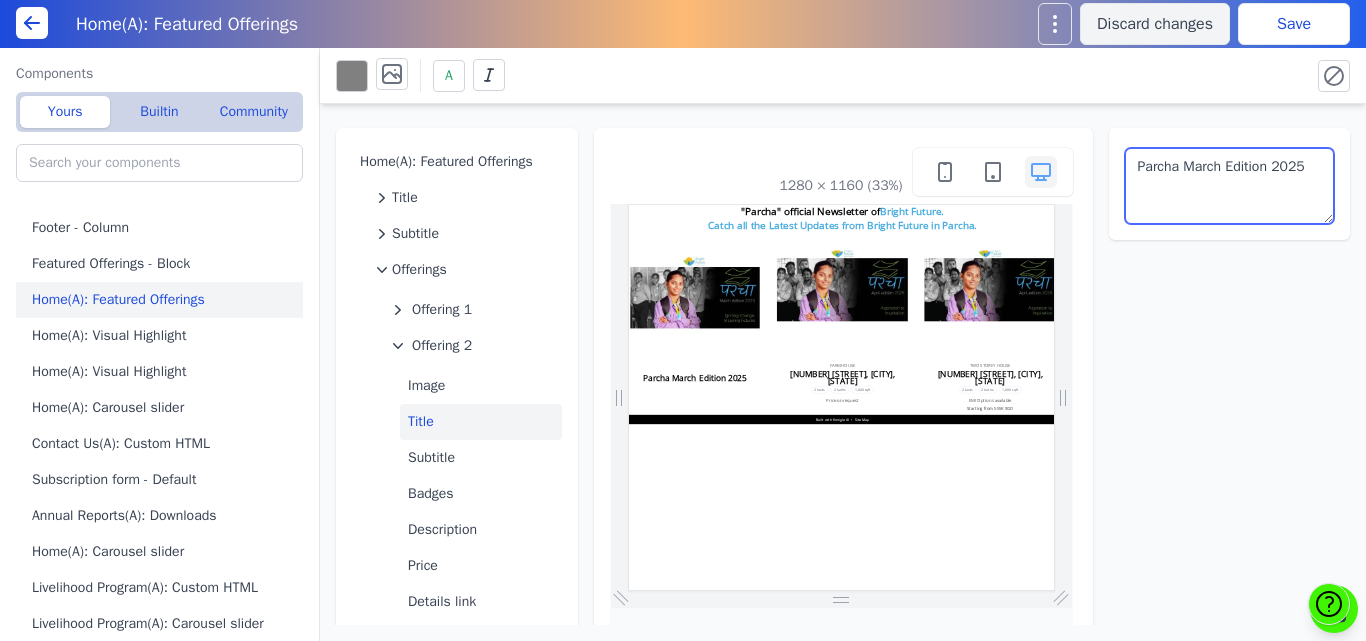 click on "Parcha March Edition 2025" at bounding box center [1230, 186] 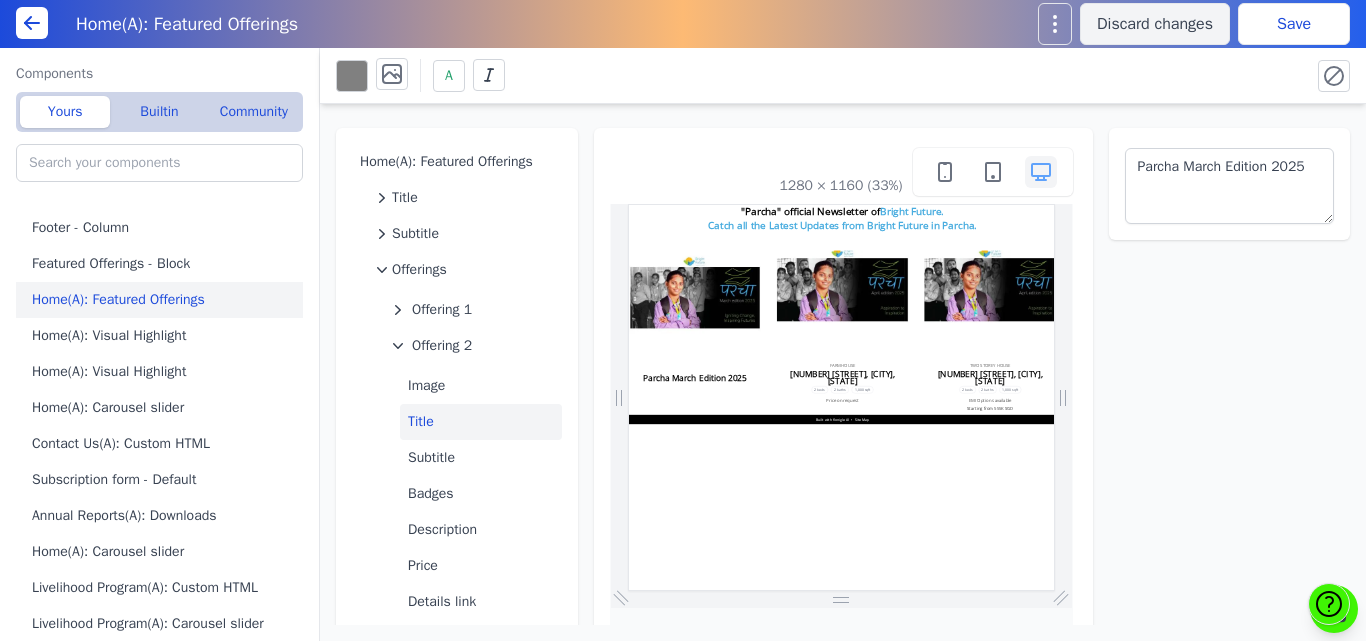 click on "Save" at bounding box center [1294, 24] 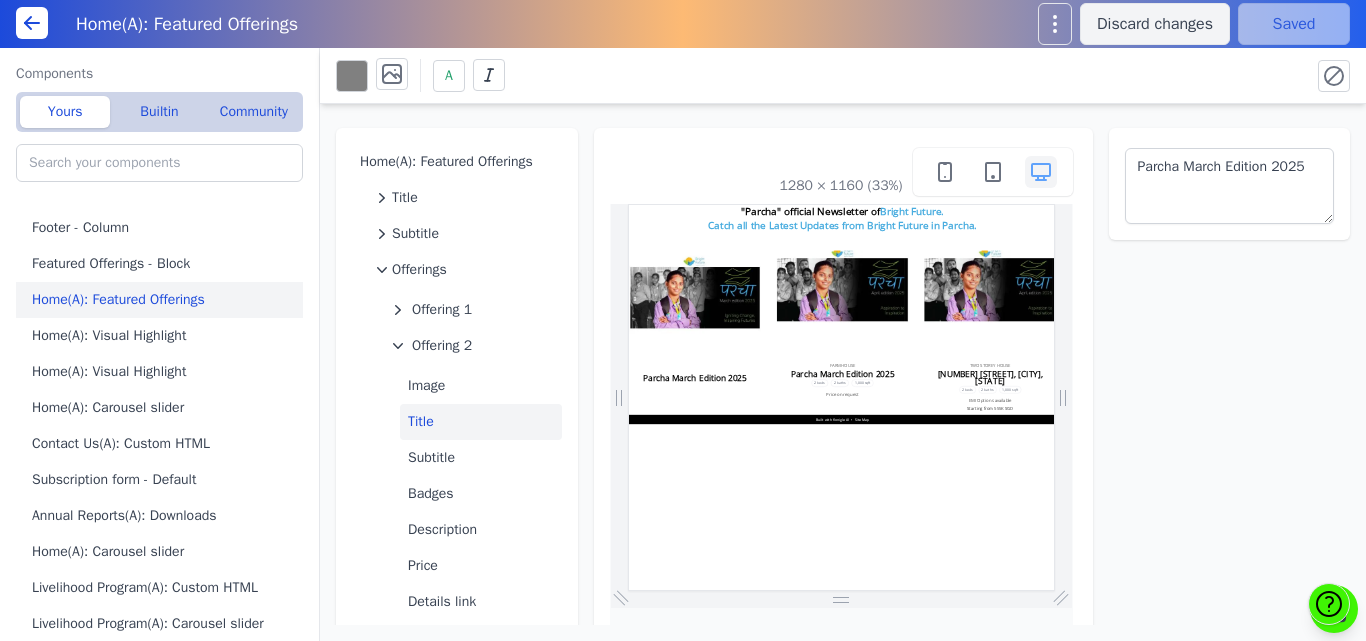 scroll, scrollTop: 0, scrollLeft: 0, axis: both 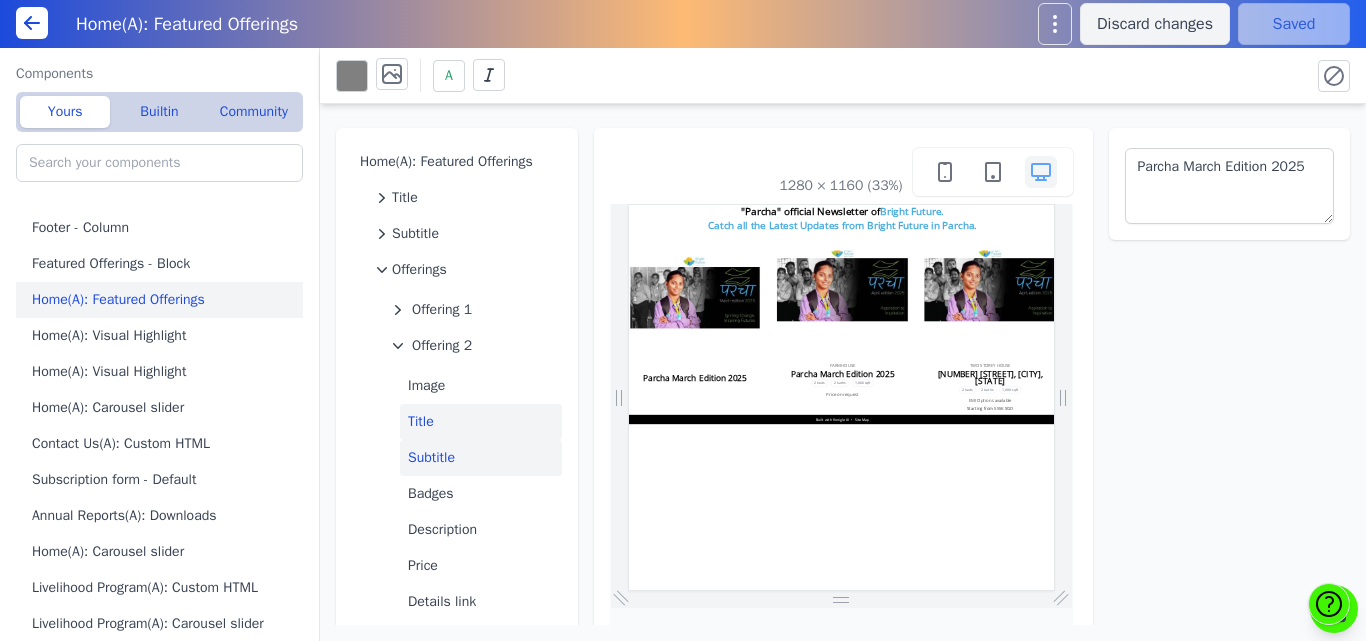 click on "Subtitle" at bounding box center (481, 458) 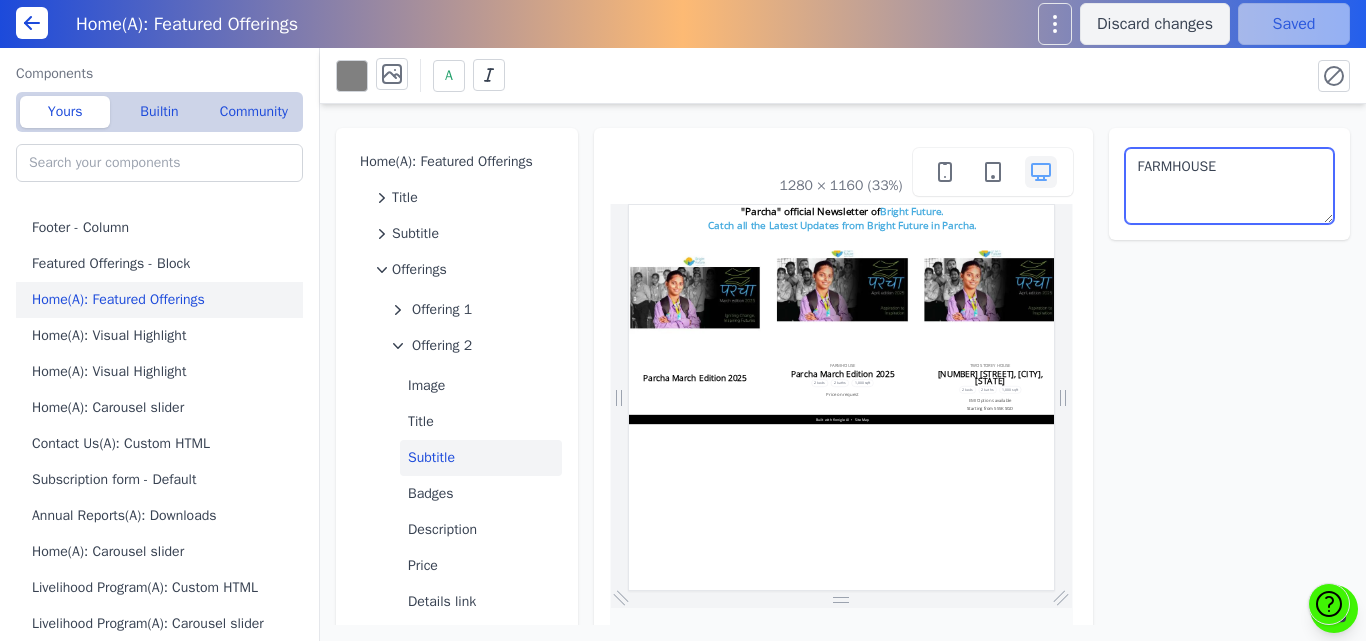 drag, startPoint x: 1217, startPoint y: 169, endPoint x: 1013, endPoint y: 183, distance: 204.47983 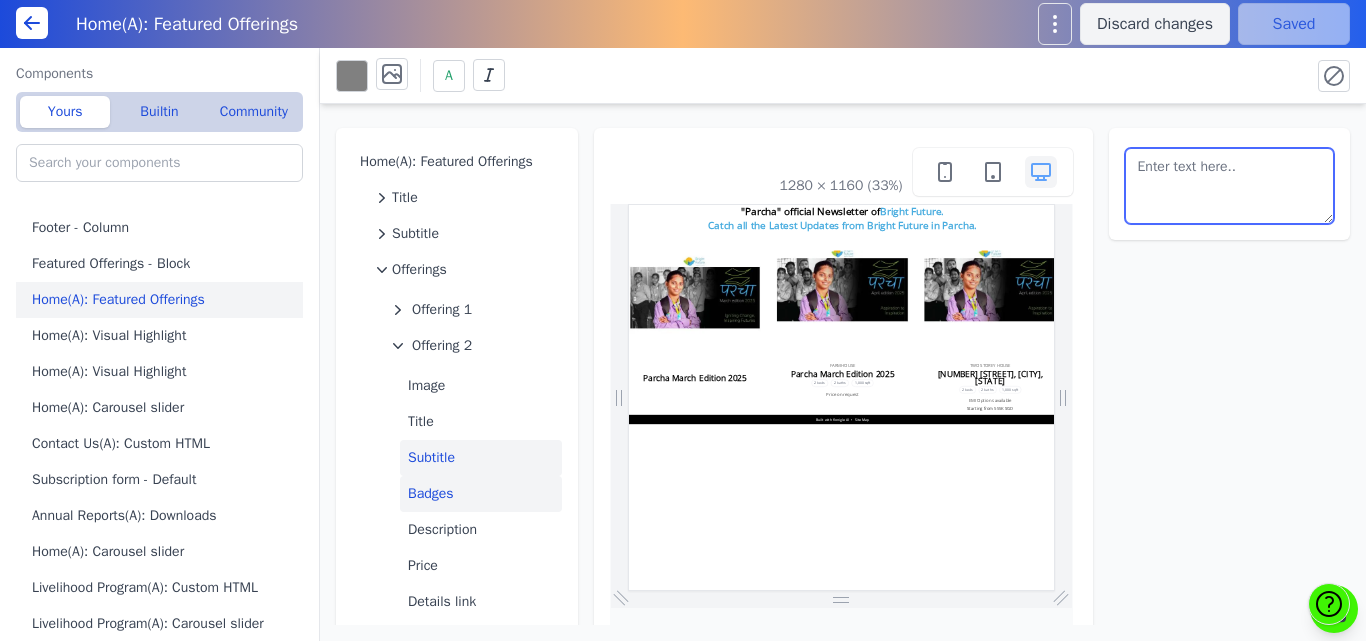 type 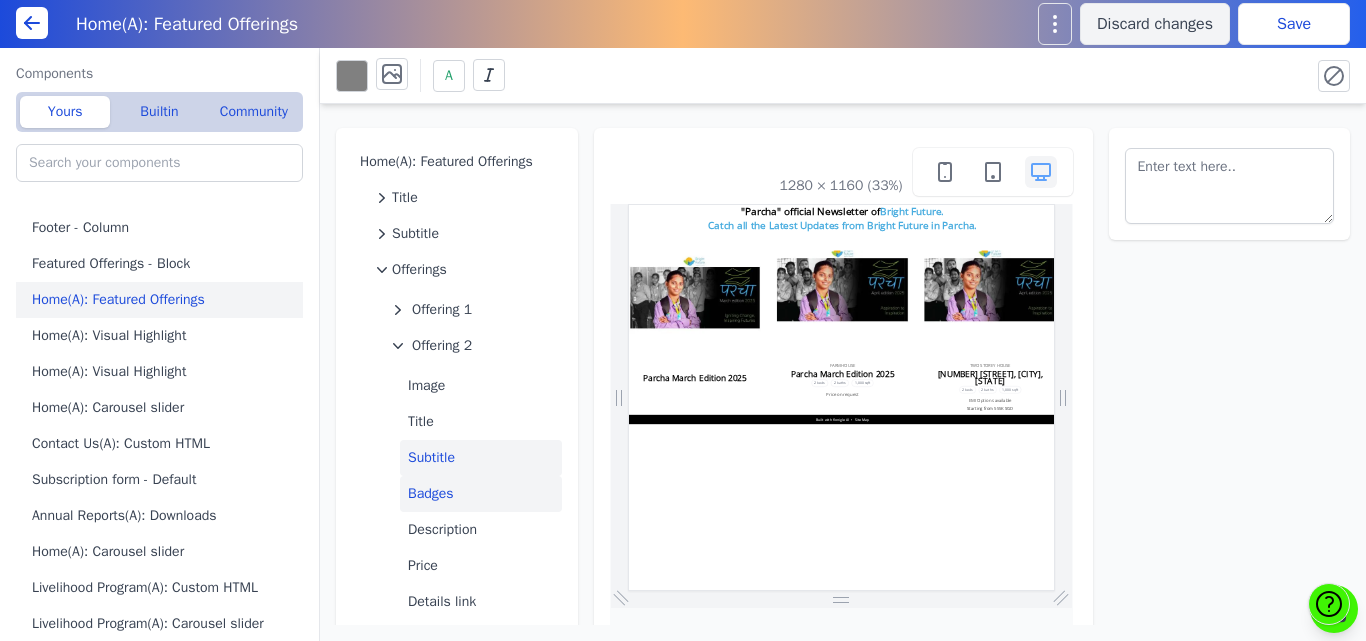 click on "Badges" at bounding box center [481, 494] 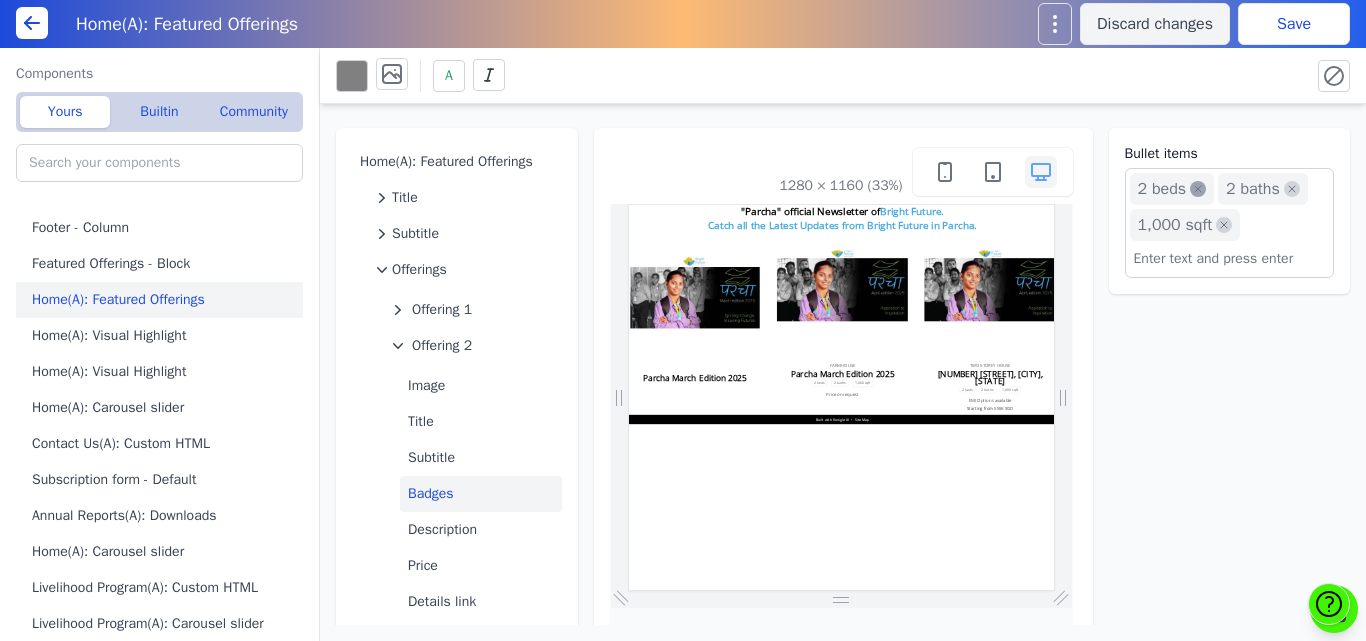 click at bounding box center [1198, 189] 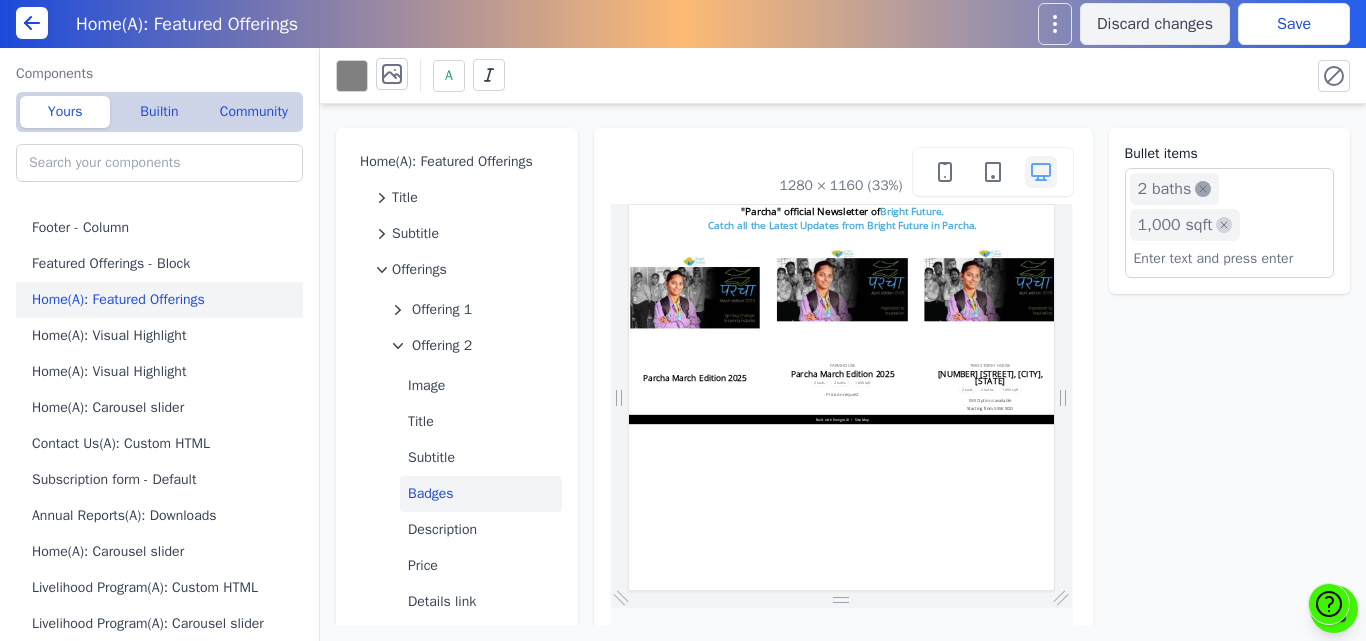 click 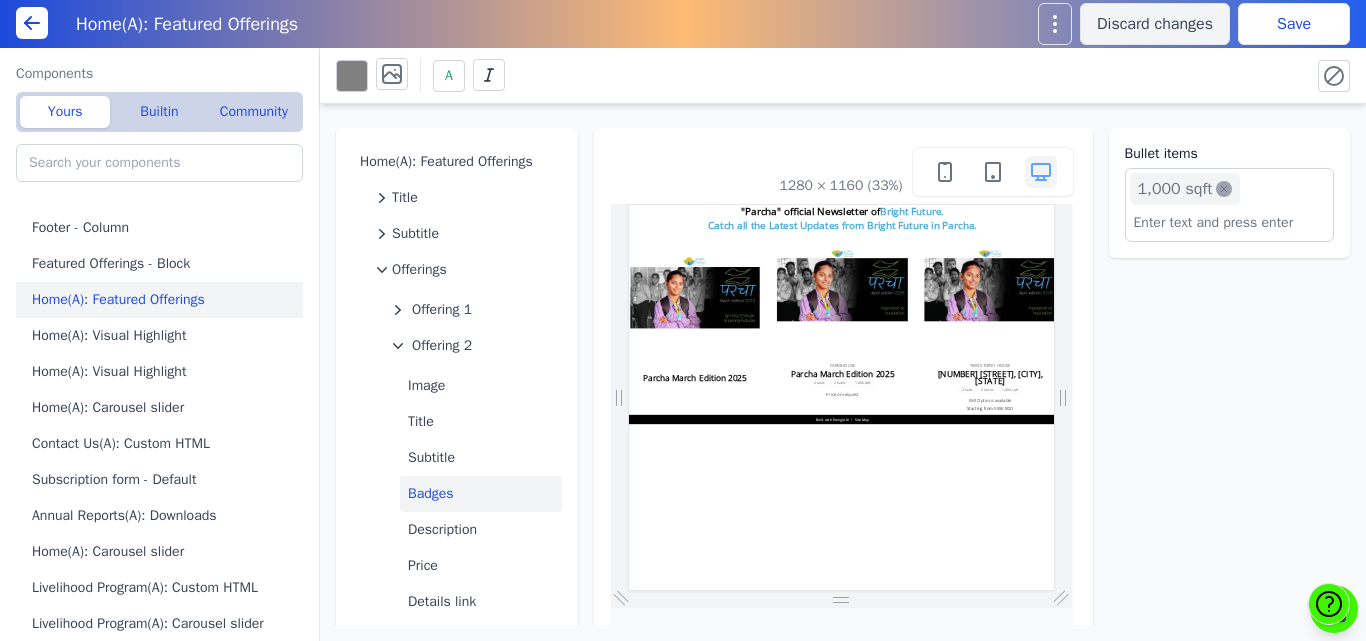click 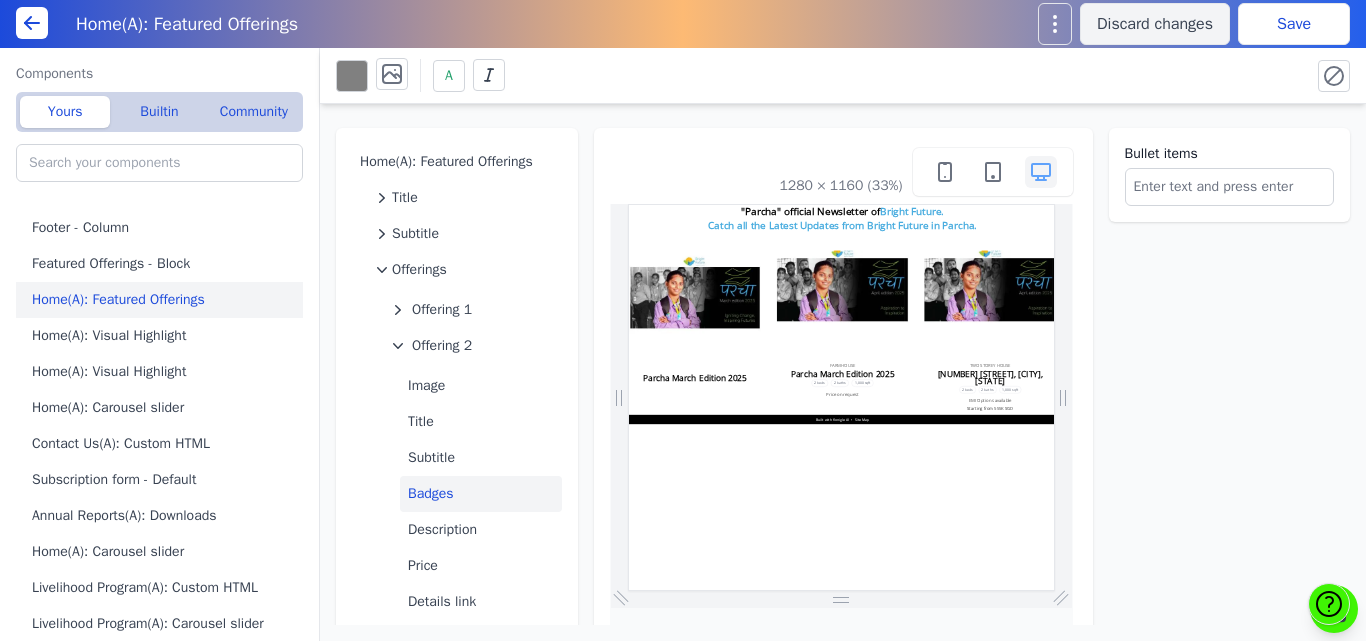click on "Save" at bounding box center [1294, 24] 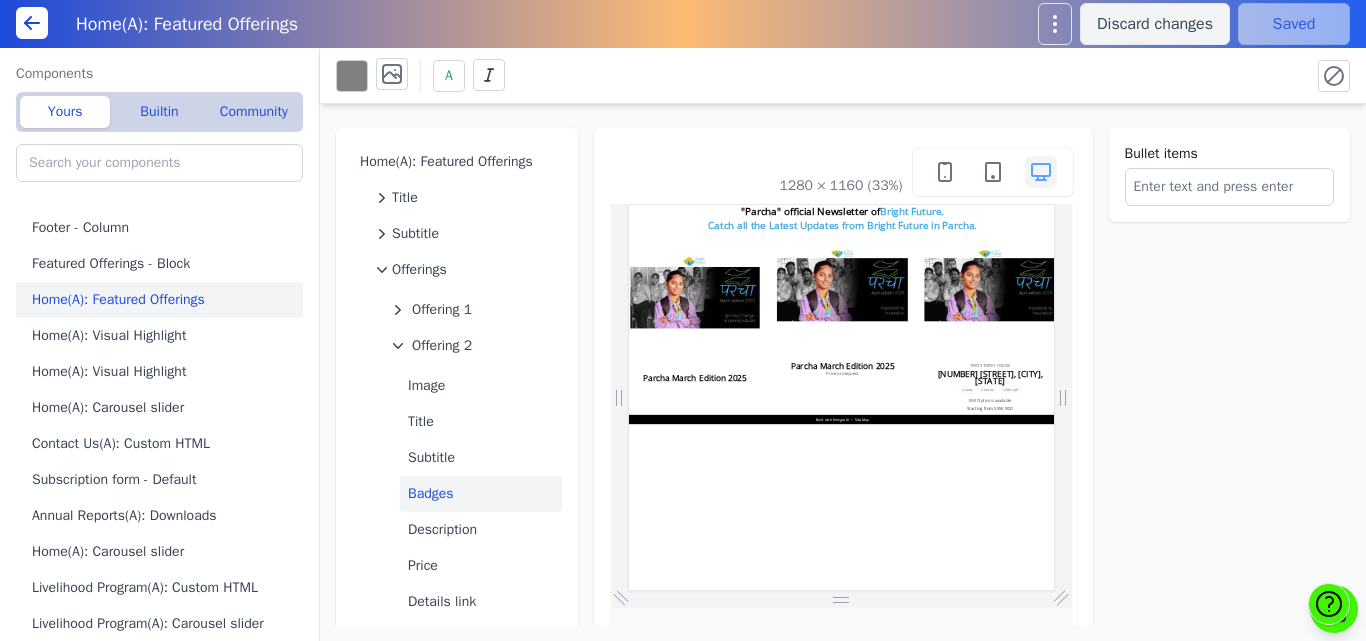 scroll, scrollTop: 0, scrollLeft: 0, axis: both 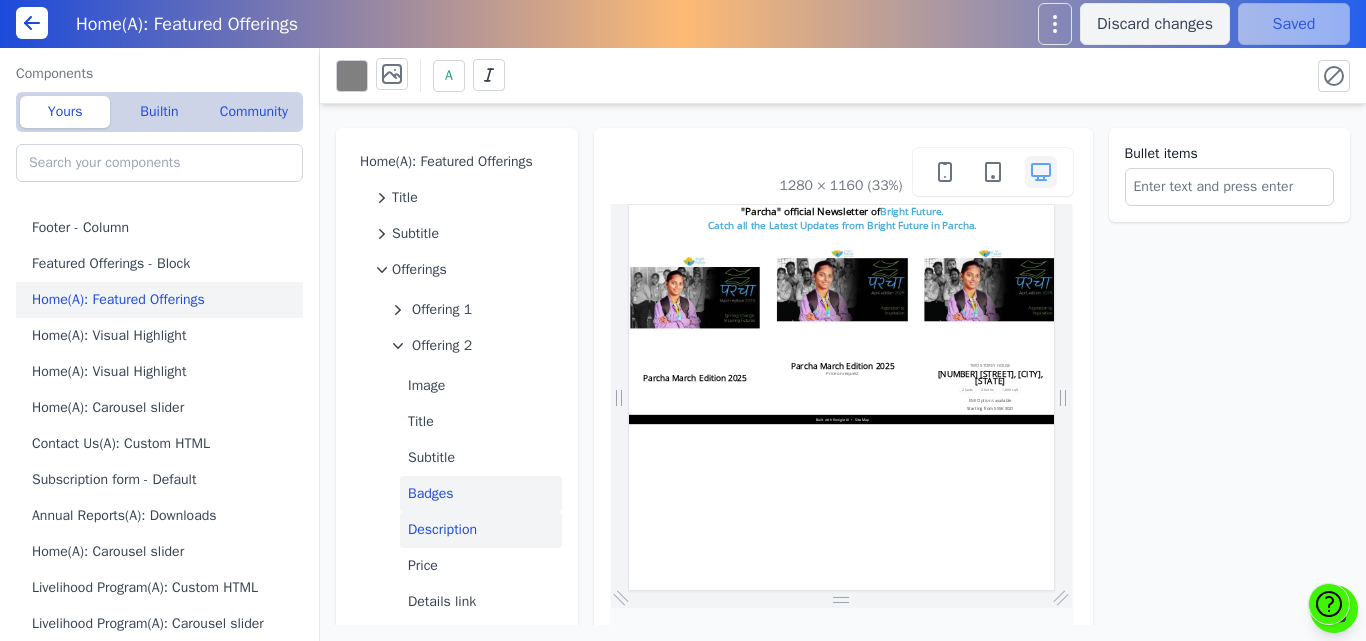 click on "Description" at bounding box center [481, 530] 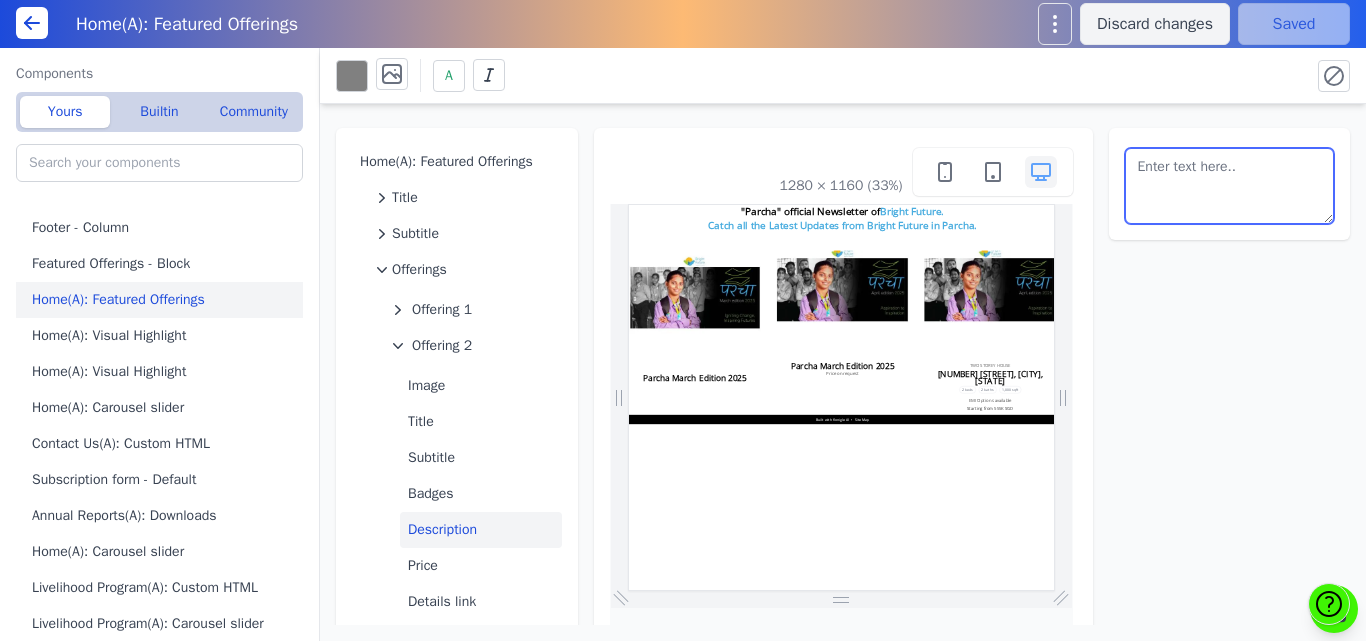 drag, startPoint x: 1199, startPoint y: 188, endPoint x: 1060, endPoint y: 153, distance: 143.33876 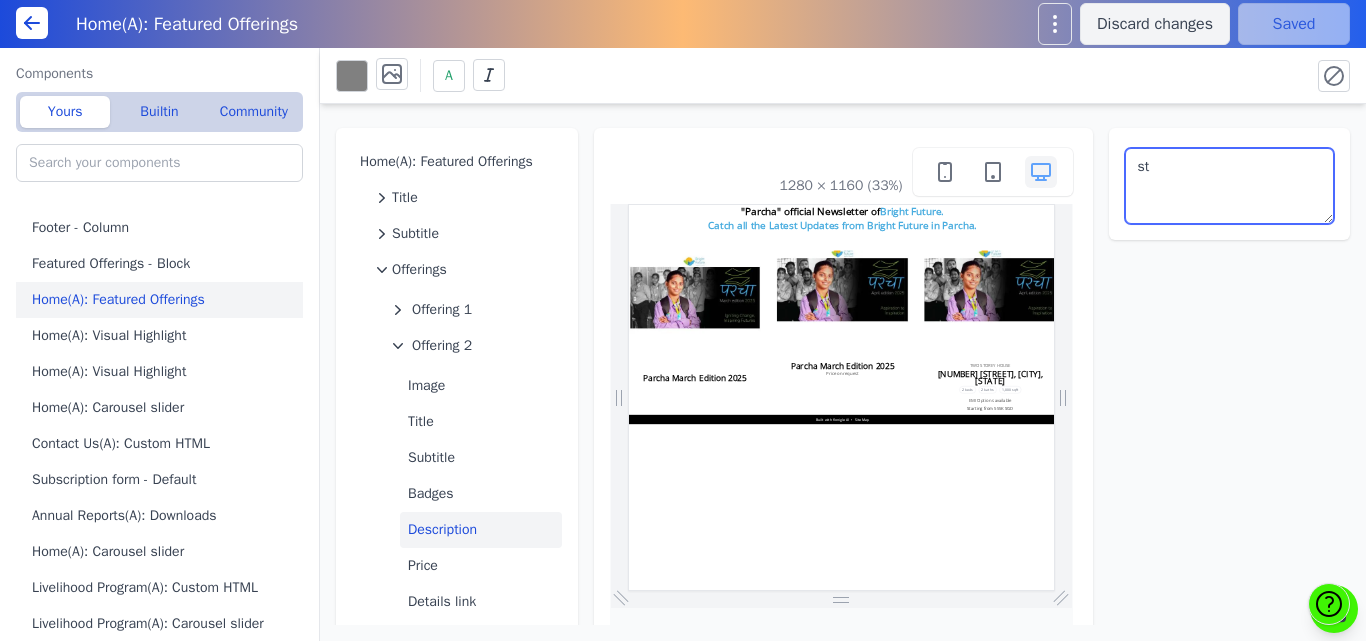 type on "t" 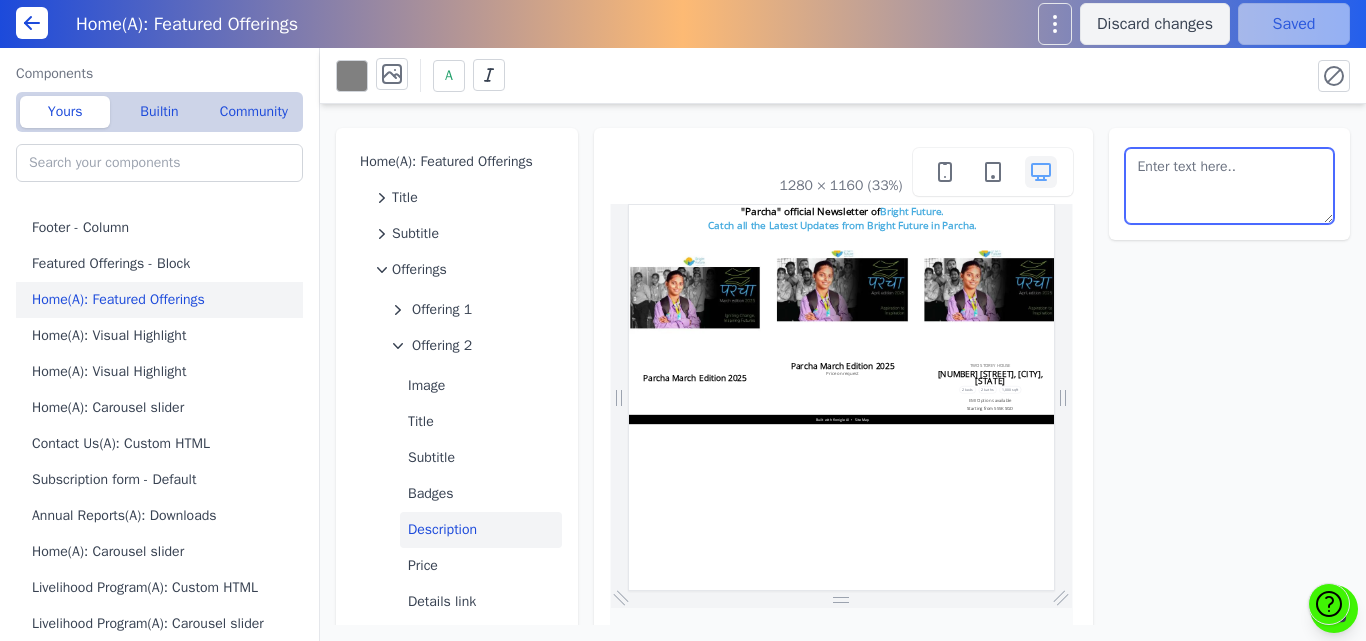 type 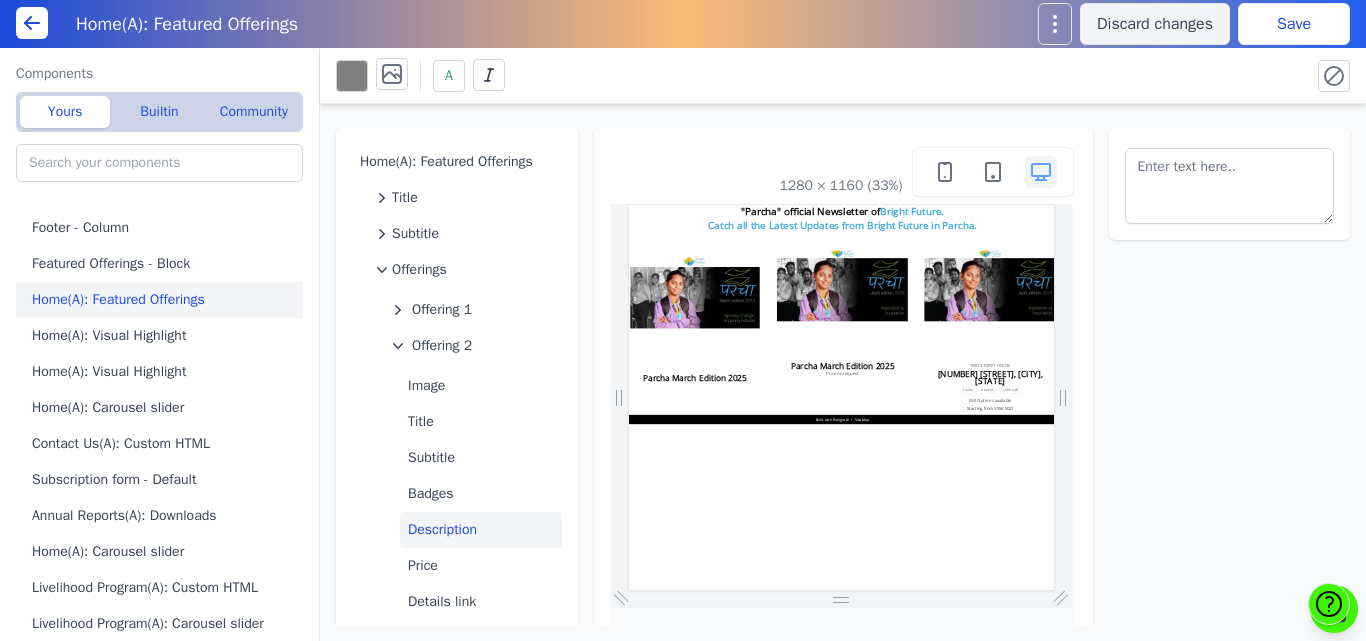 click on "A" at bounding box center [815, 75] 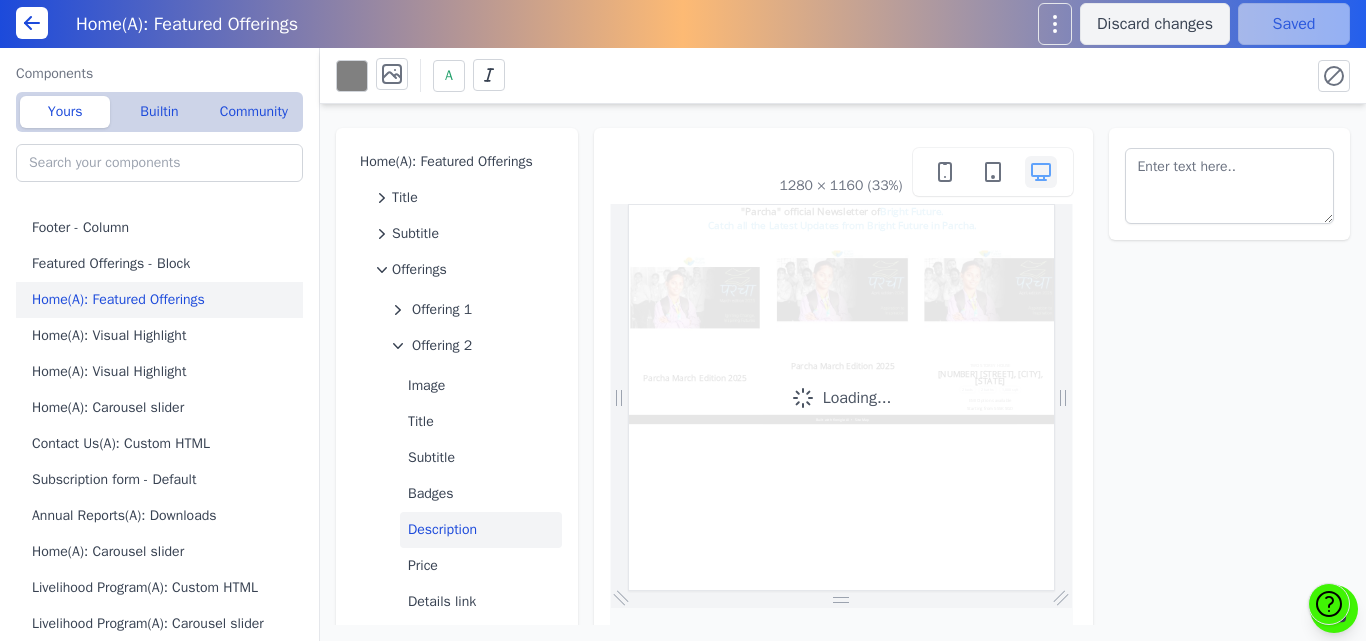 scroll, scrollTop: 0, scrollLeft: 0, axis: both 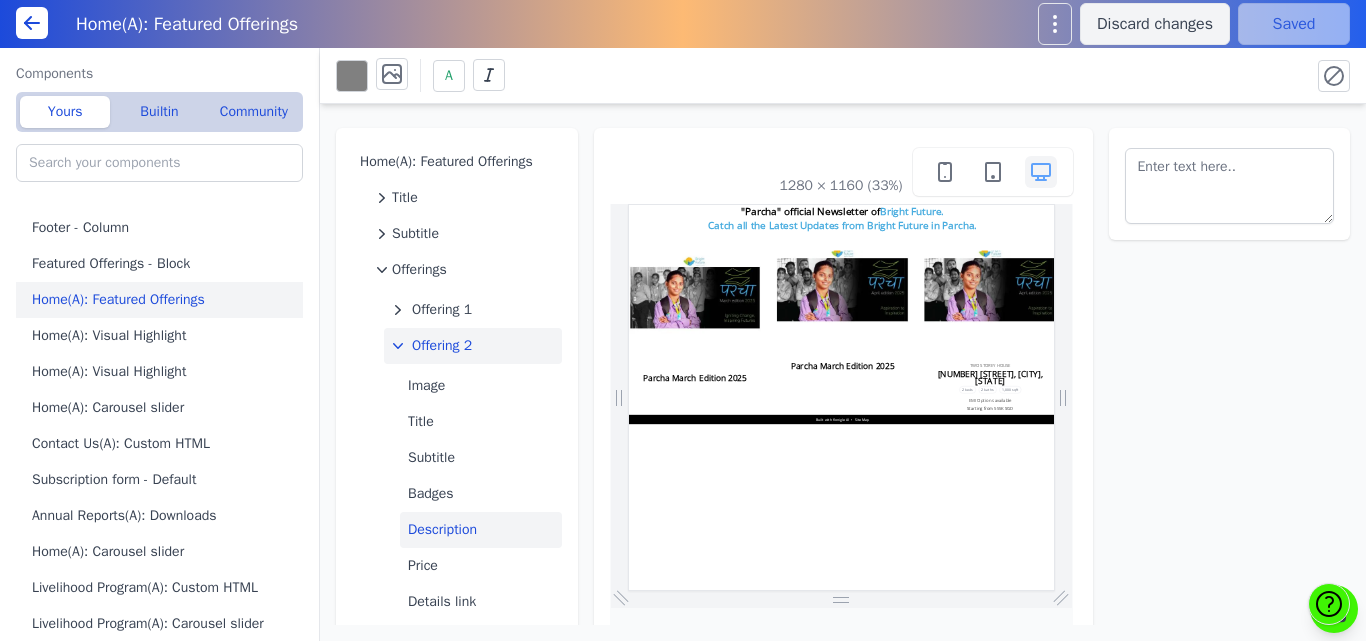 click on "Offering 2" at bounding box center (442, 346) 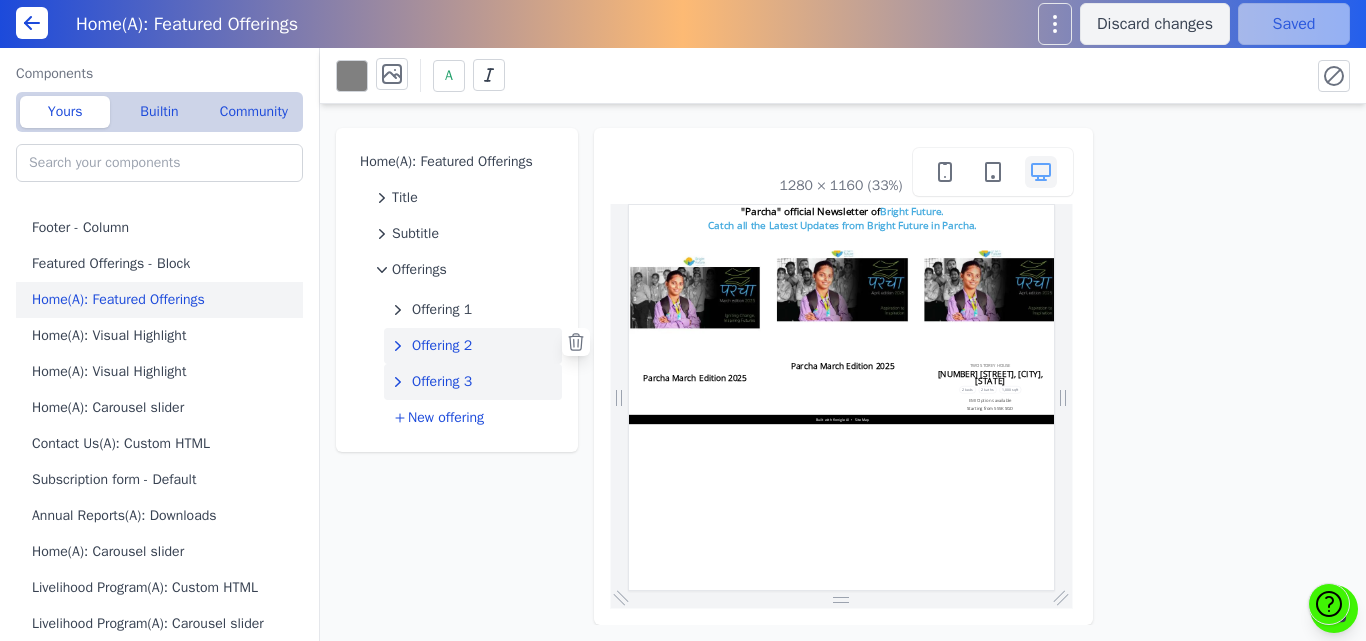 click on "Offering 3" at bounding box center [442, 382] 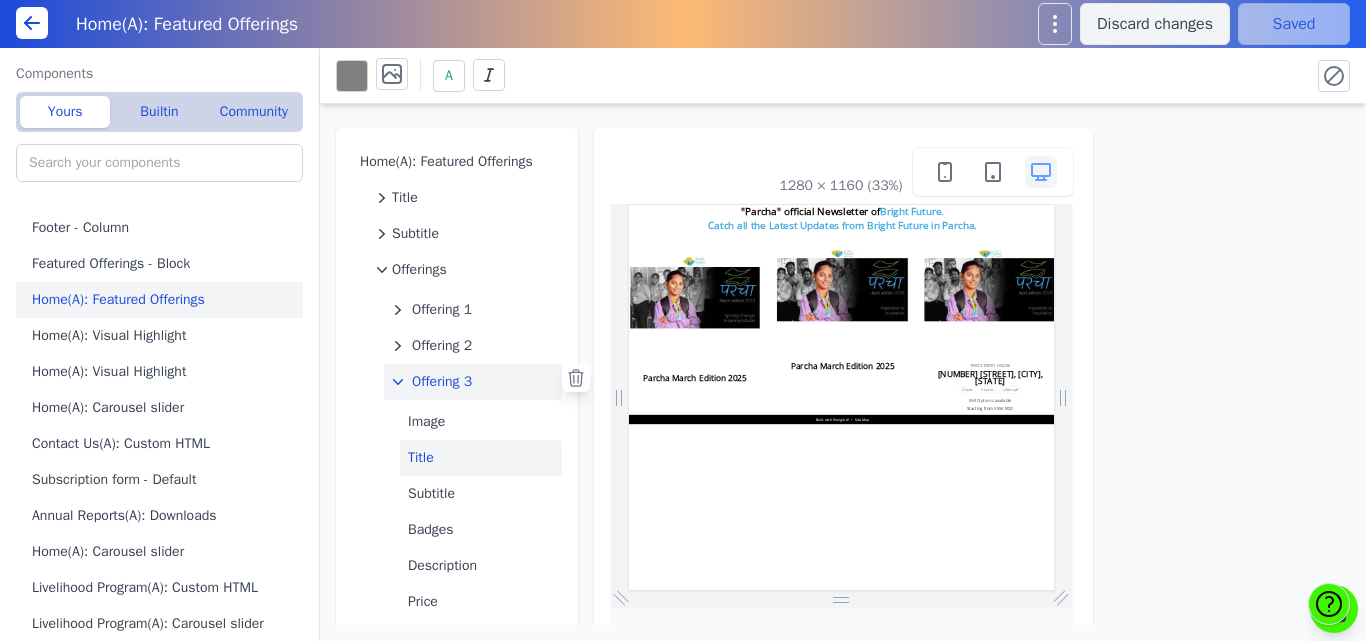 click on "Title" at bounding box center (481, 458) 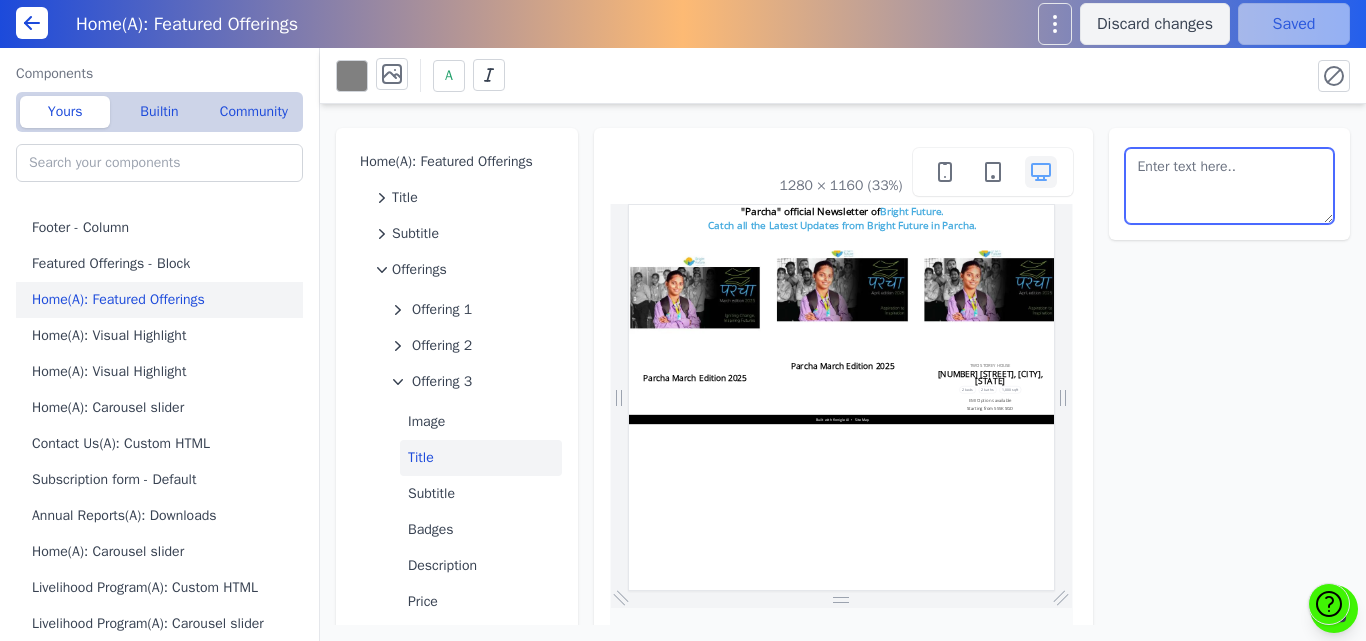 drag, startPoint x: 1158, startPoint y: 200, endPoint x: 1124, endPoint y: 167, distance: 47.38143 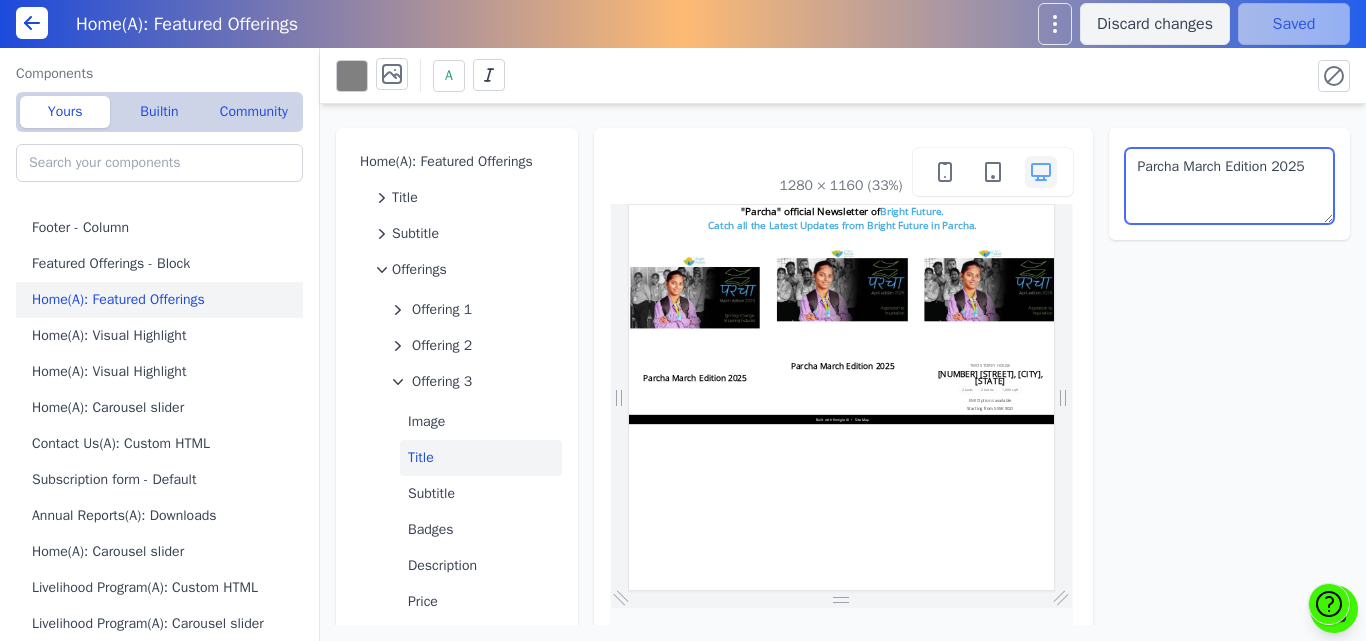 click on "Parcha March Edition 2025" at bounding box center (1230, 186) 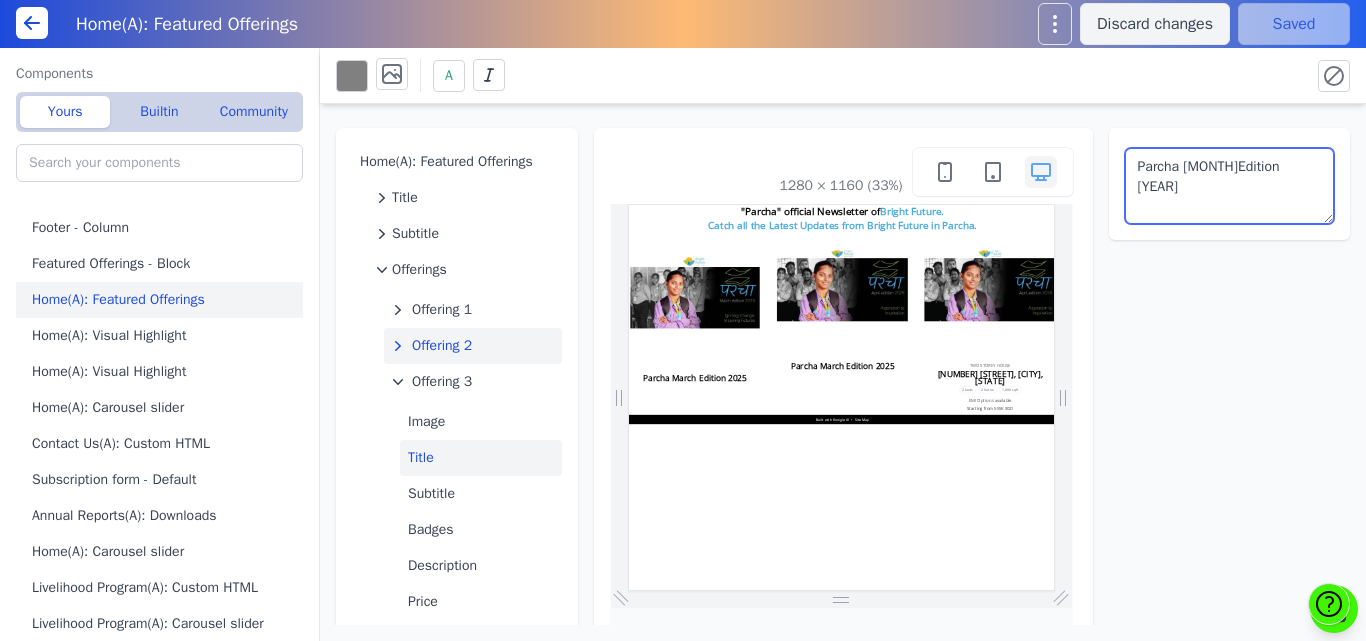 type on "Parcha MayEdition 2025" 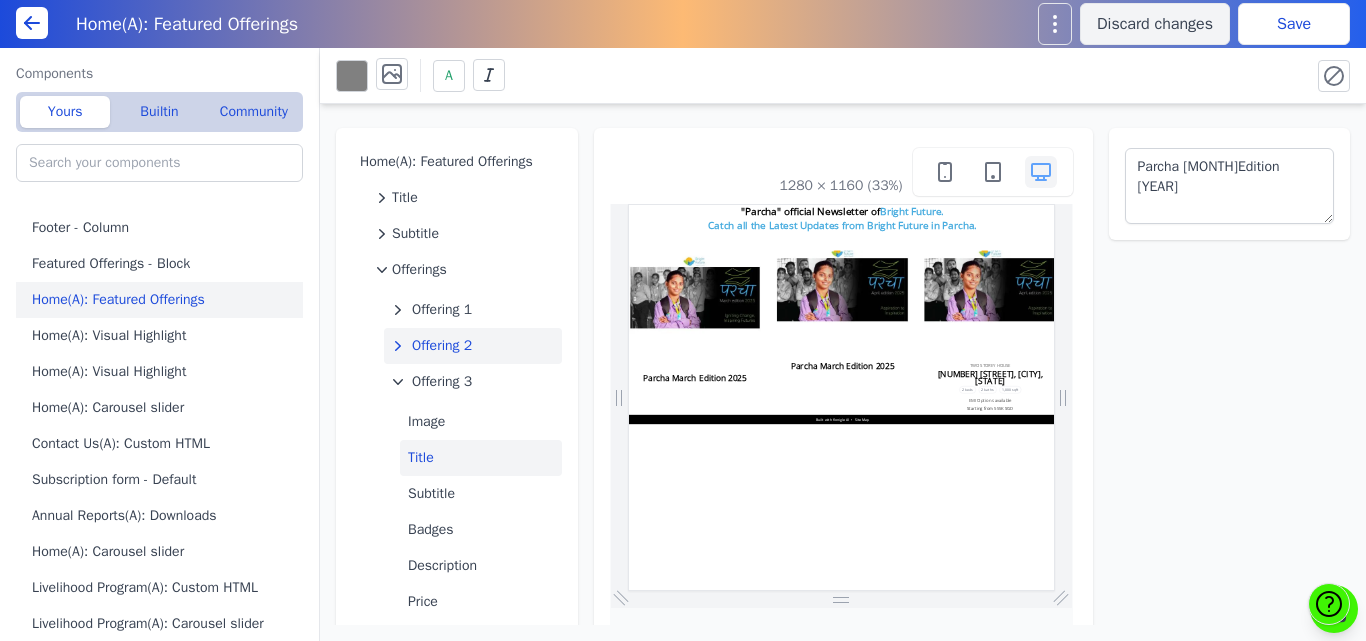 click on "Offering 2" at bounding box center [442, 346] 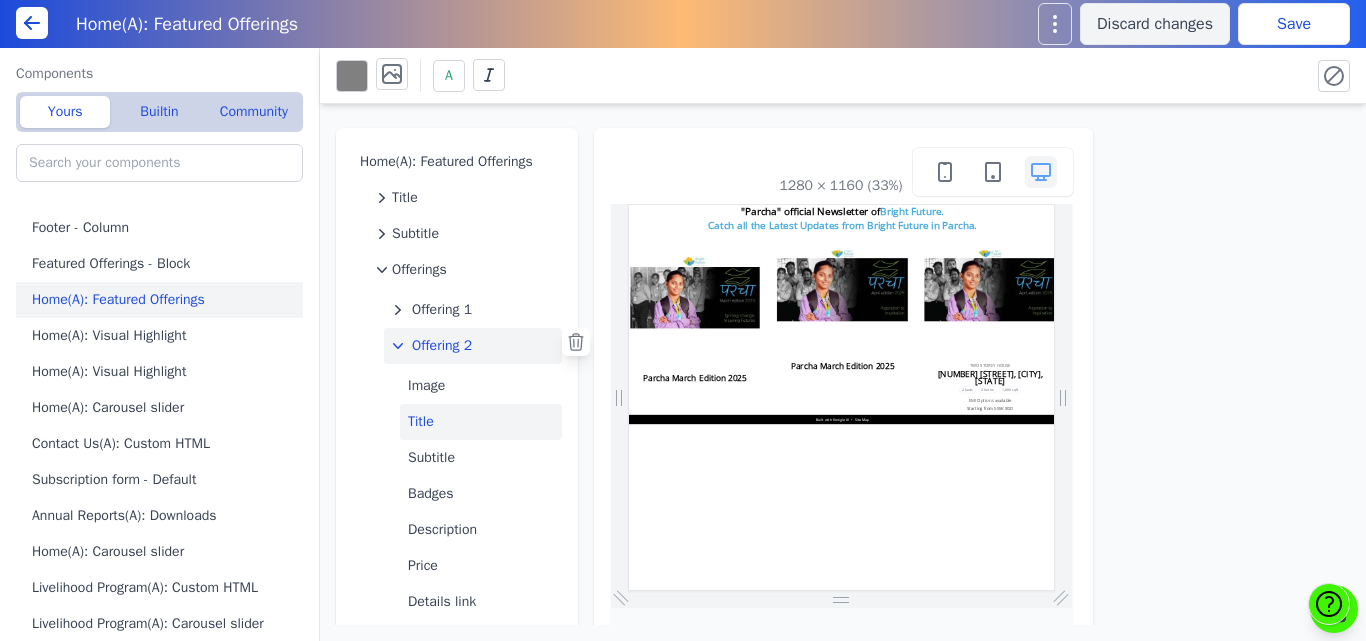 click on "Title" at bounding box center [481, 422] 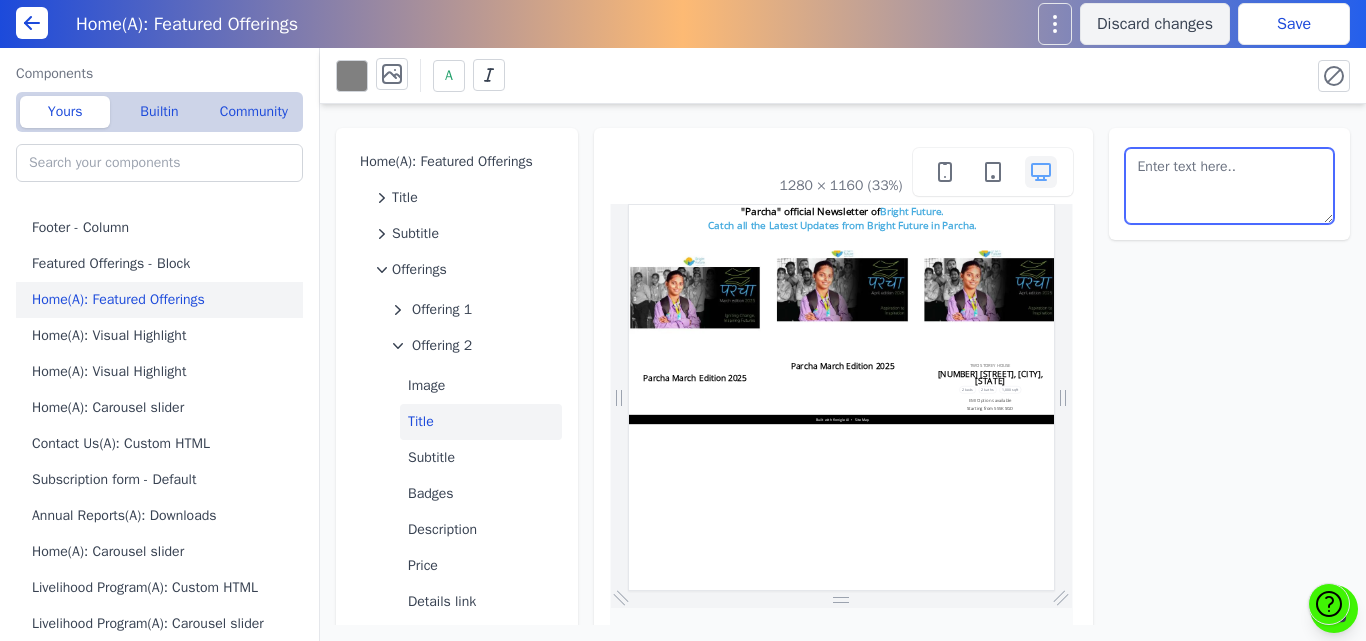 click at bounding box center (1230, 186) 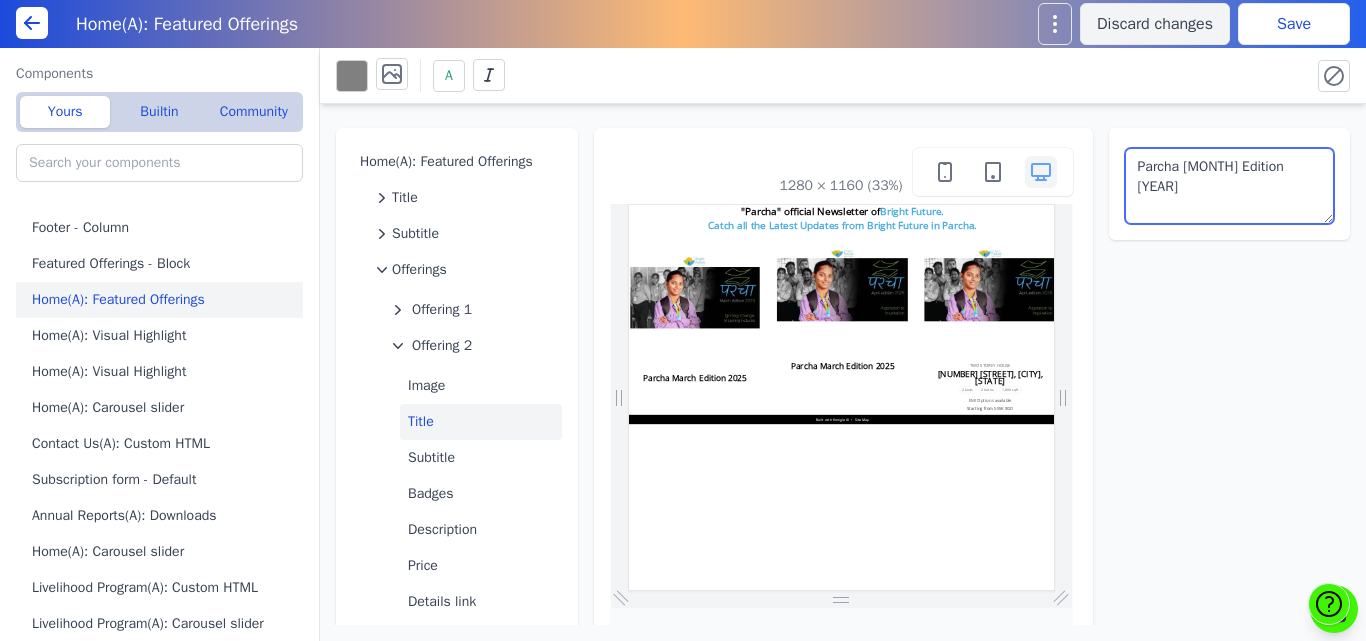 type on "Parcha April Edition 2025" 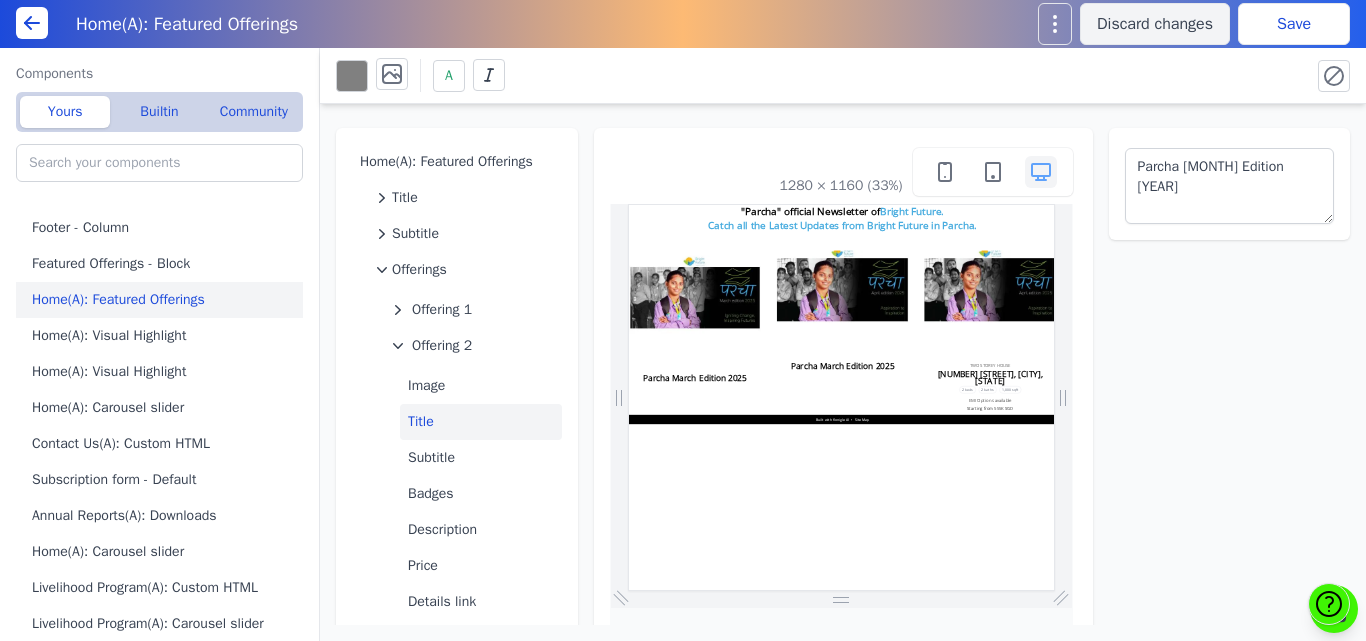 click on "Save" at bounding box center (1294, 24) 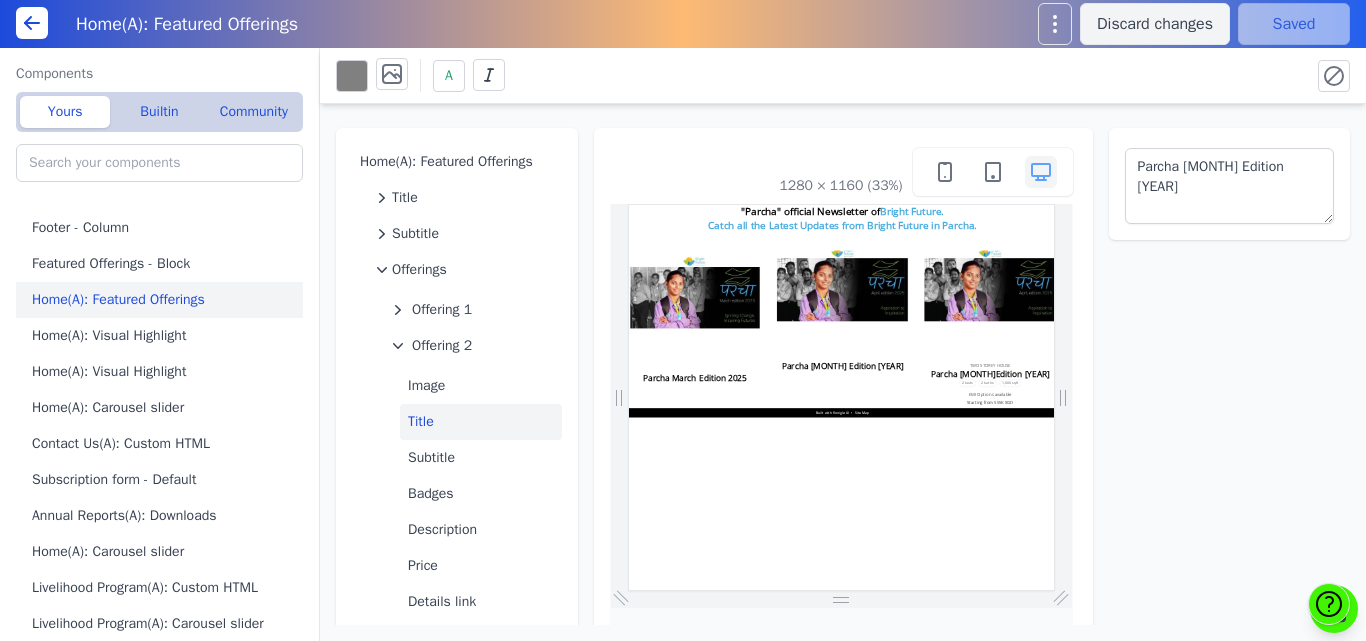 scroll, scrollTop: 0, scrollLeft: 0, axis: both 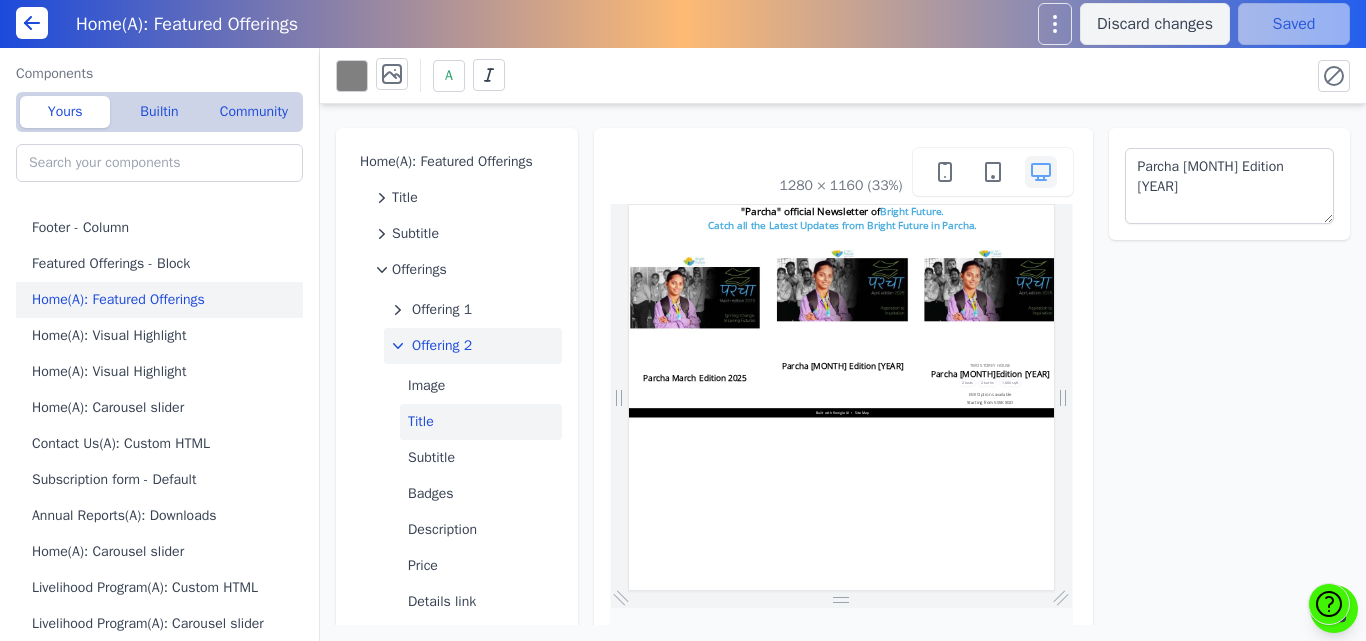click on "Offering 2" at bounding box center [442, 346] 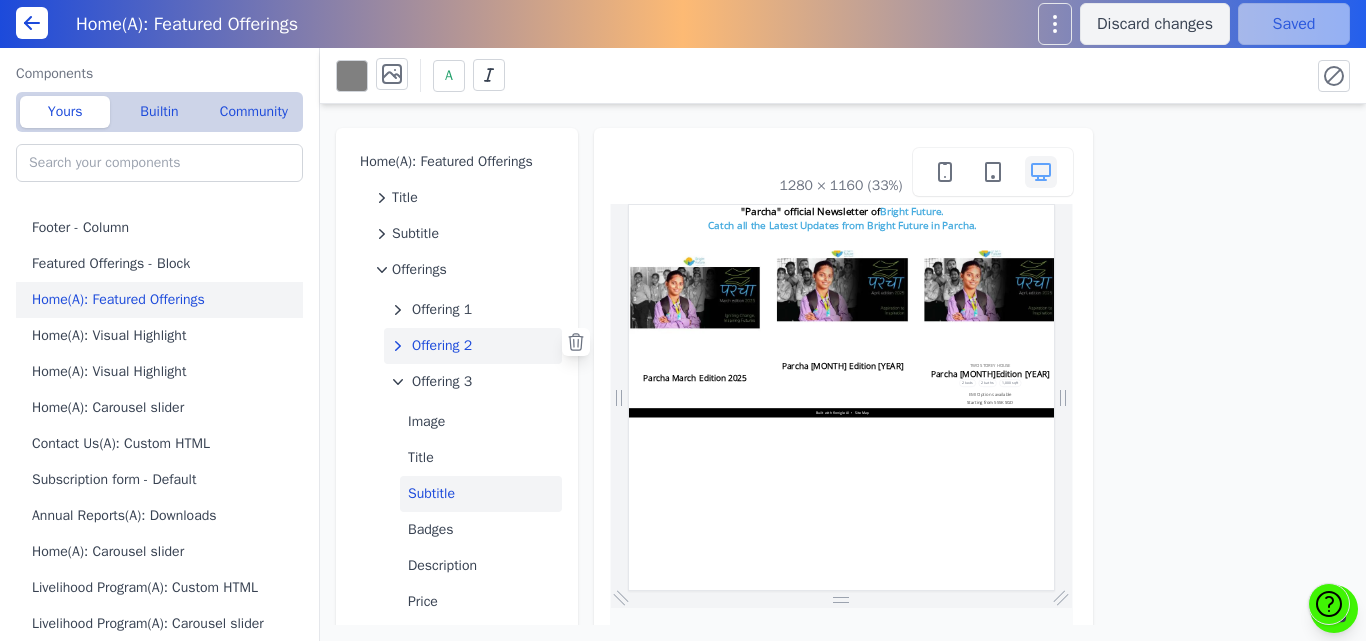 click on "Subtitle" at bounding box center [481, 494] 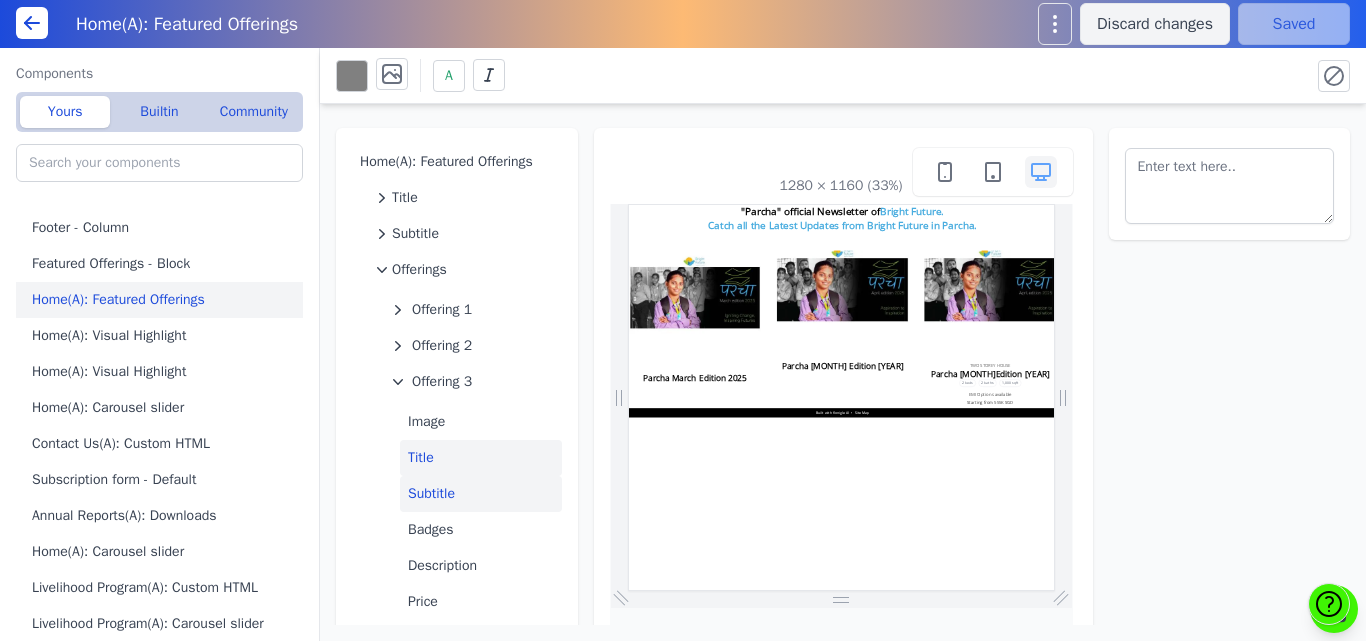 click on "Title" at bounding box center [481, 458] 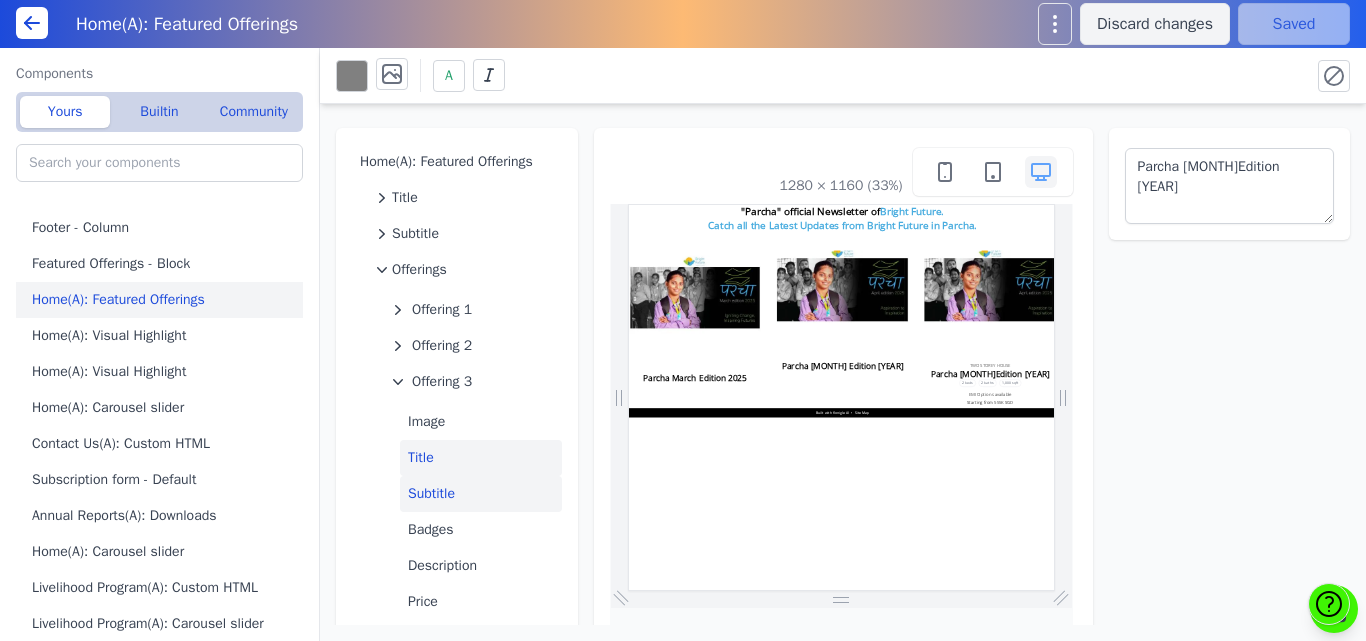 click on "Subtitle" at bounding box center [481, 494] 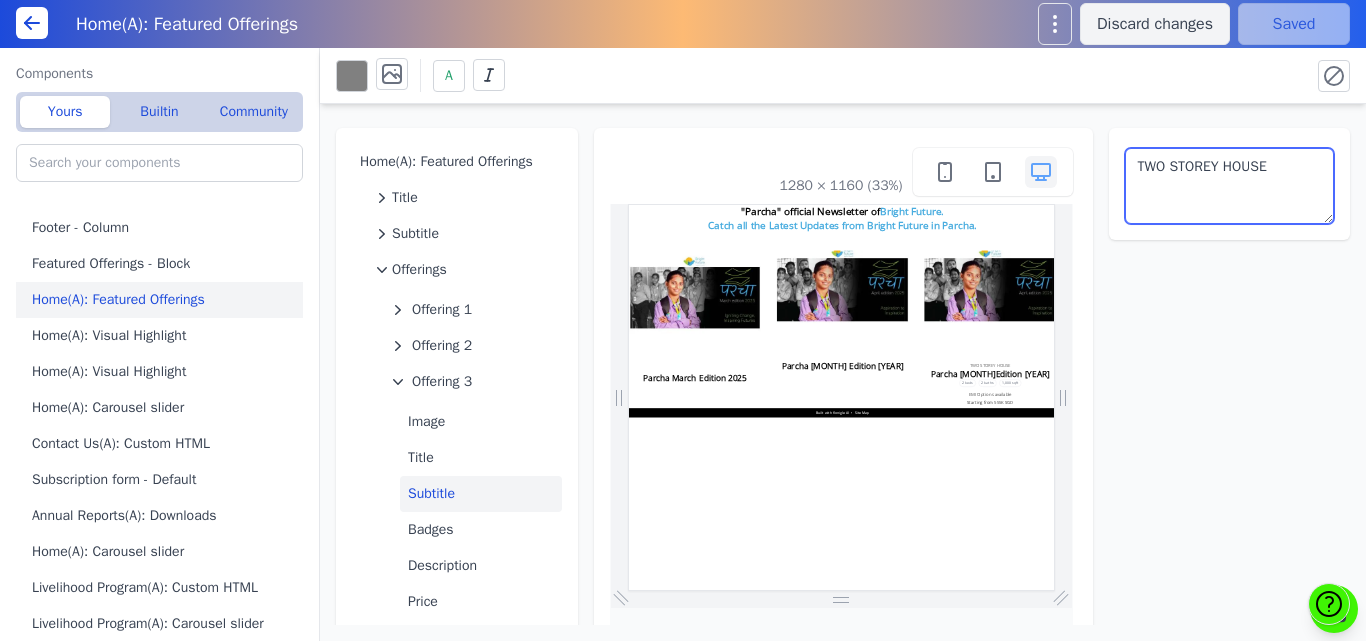 drag, startPoint x: 1287, startPoint y: 177, endPoint x: 1063, endPoint y: 174, distance: 224.0201 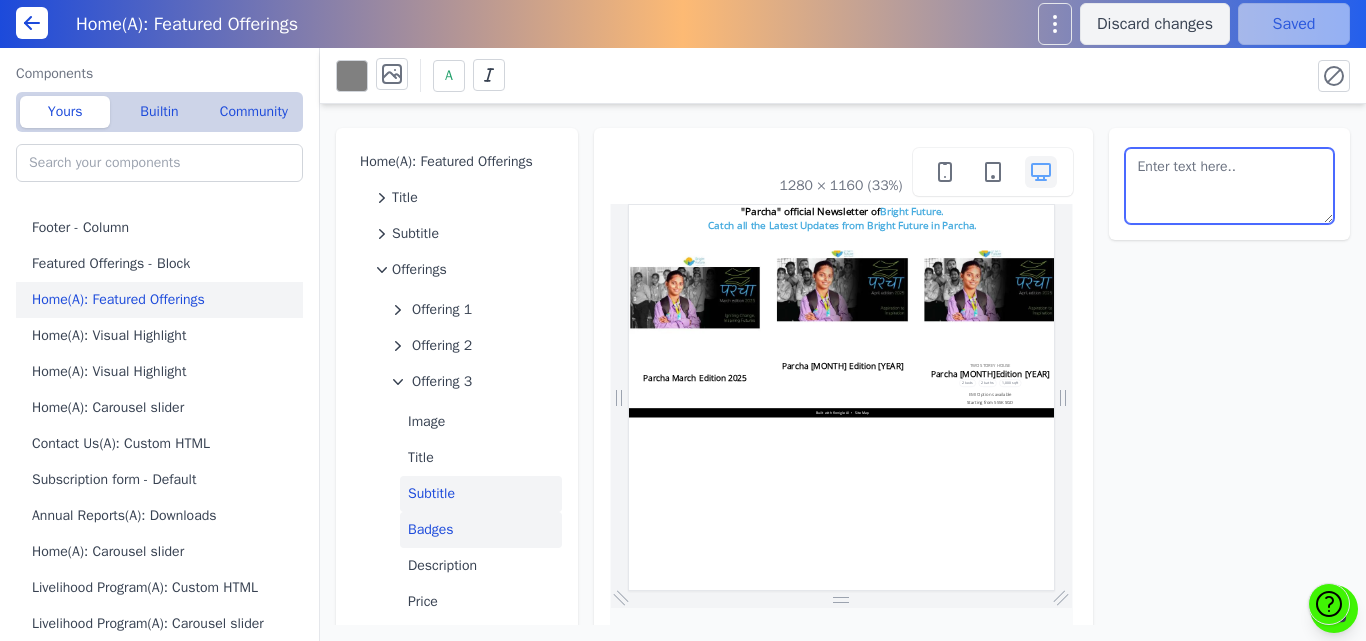 type 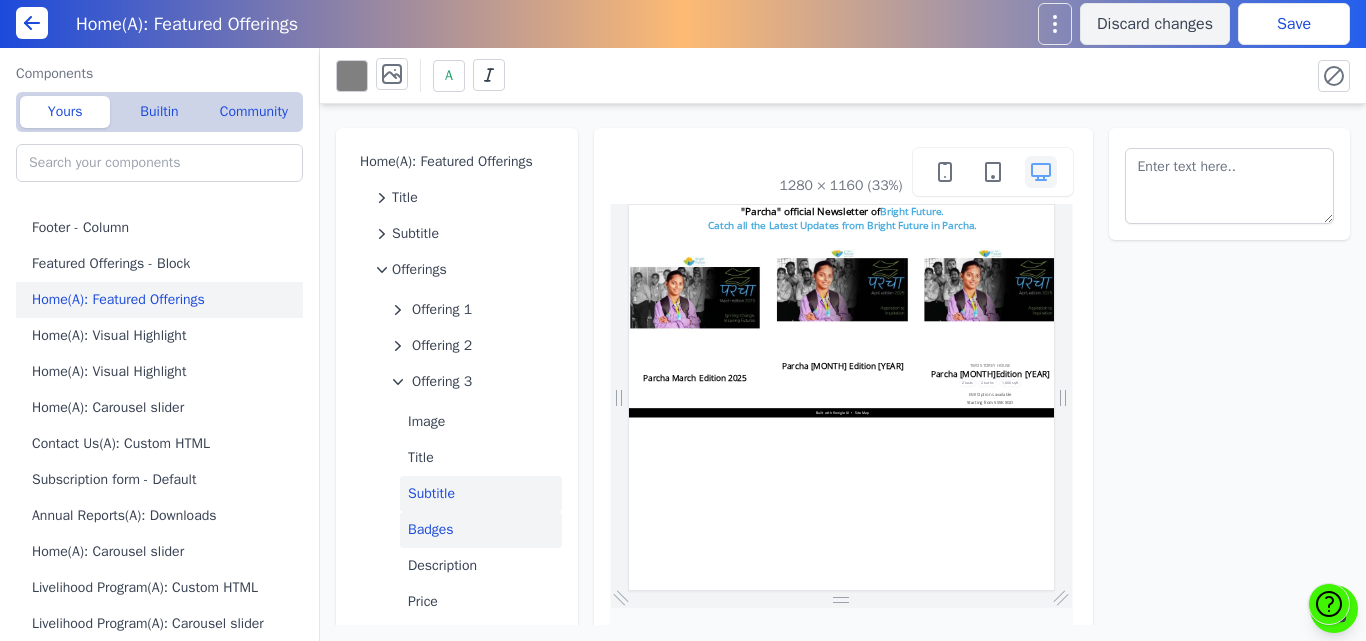 click on "Badges" at bounding box center (481, 530) 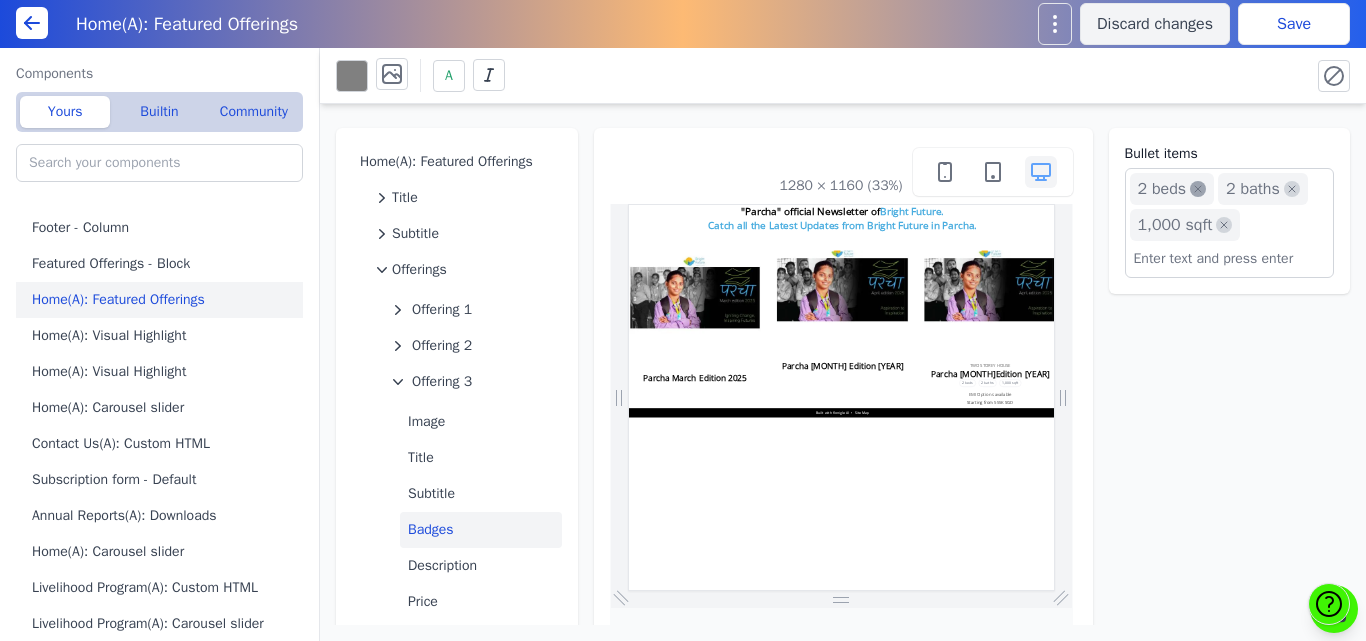 click 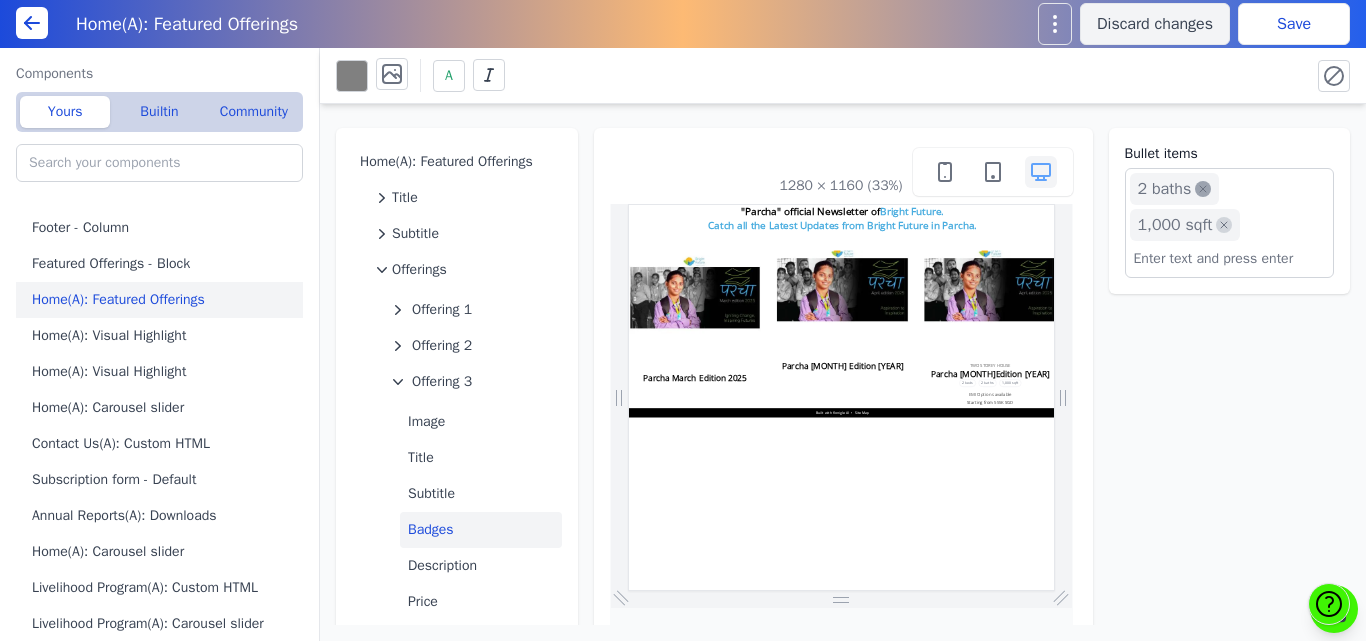 click at bounding box center [1203, 189] 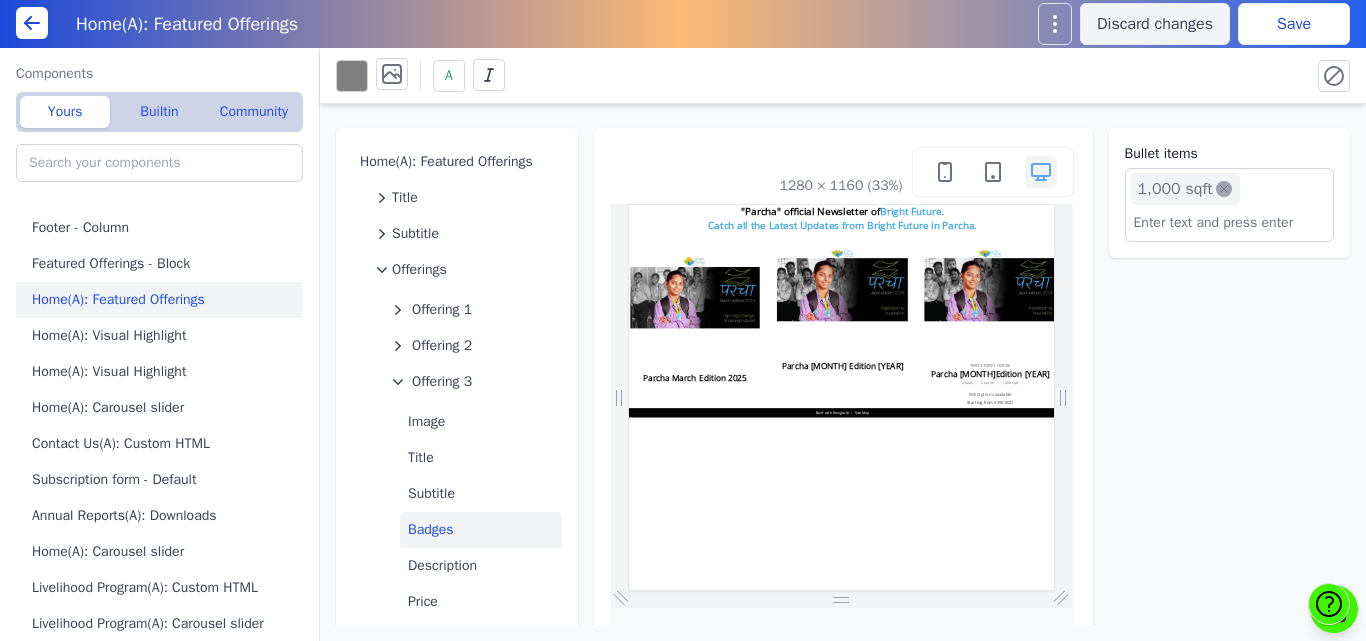 click 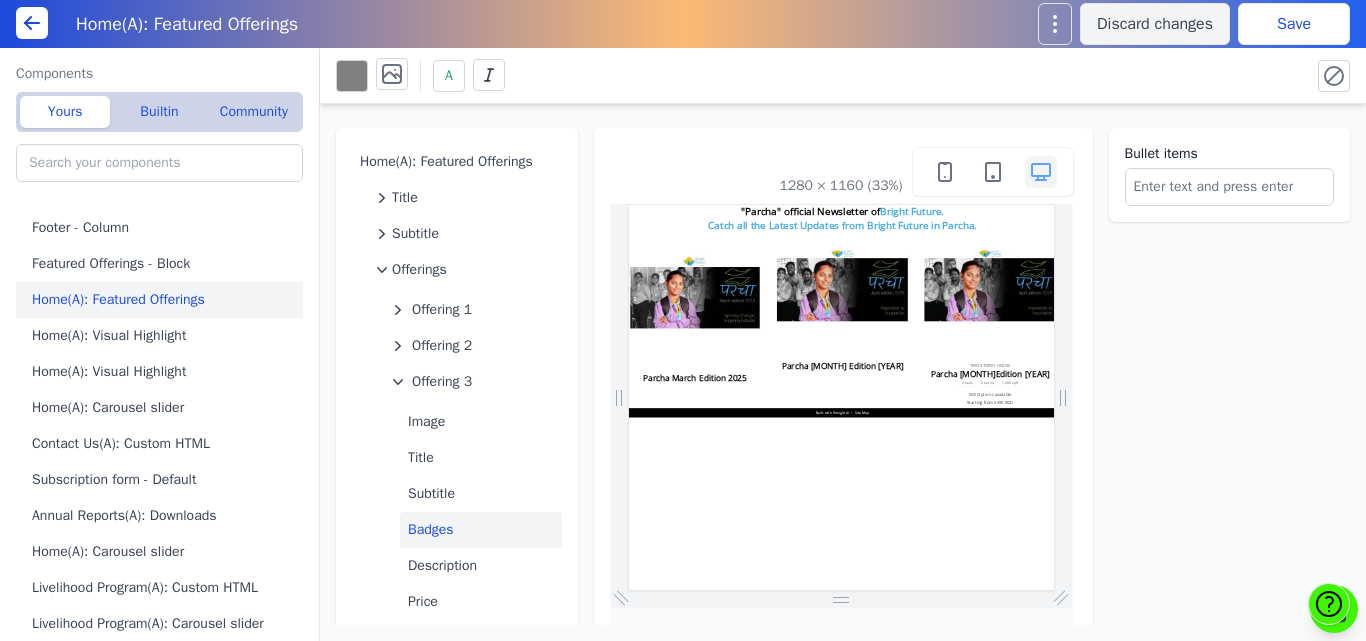 click on "Save" at bounding box center (1294, 24) 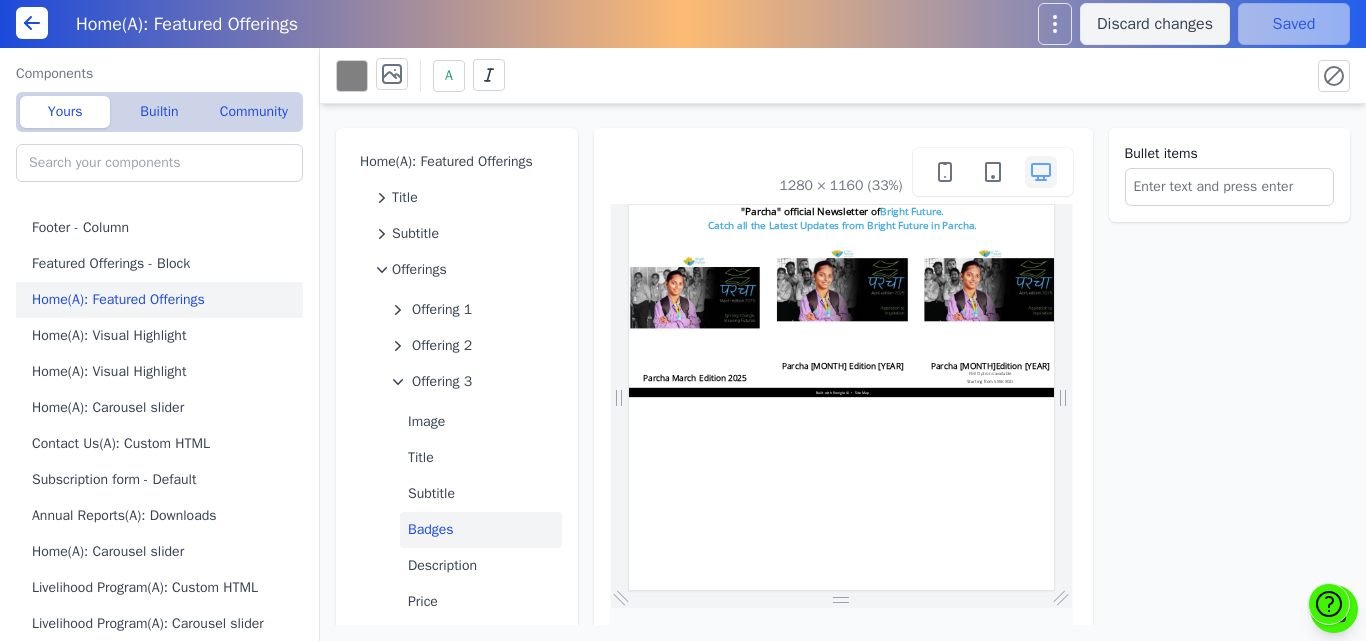 scroll, scrollTop: 0, scrollLeft: 0, axis: both 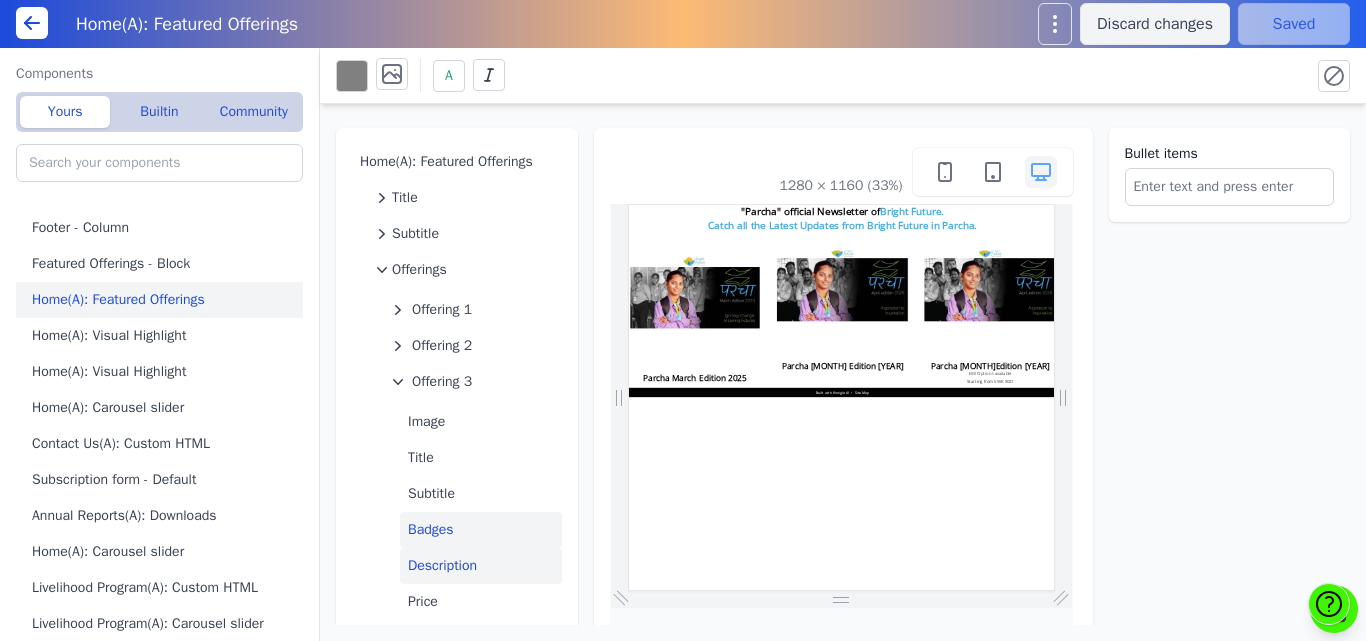 click on "Description" at bounding box center (481, 566) 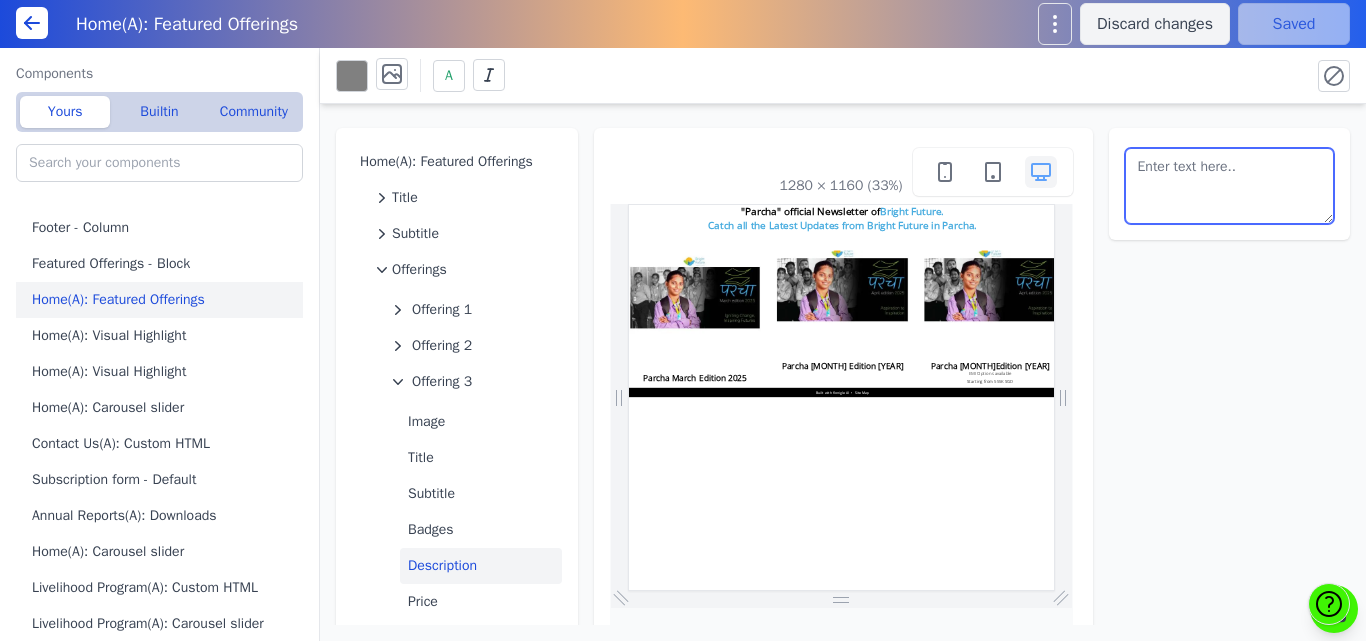 drag, startPoint x: 1193, startPoint y: 199, endPoint x: 1108, endPoint y: 172, distance: 89.1852 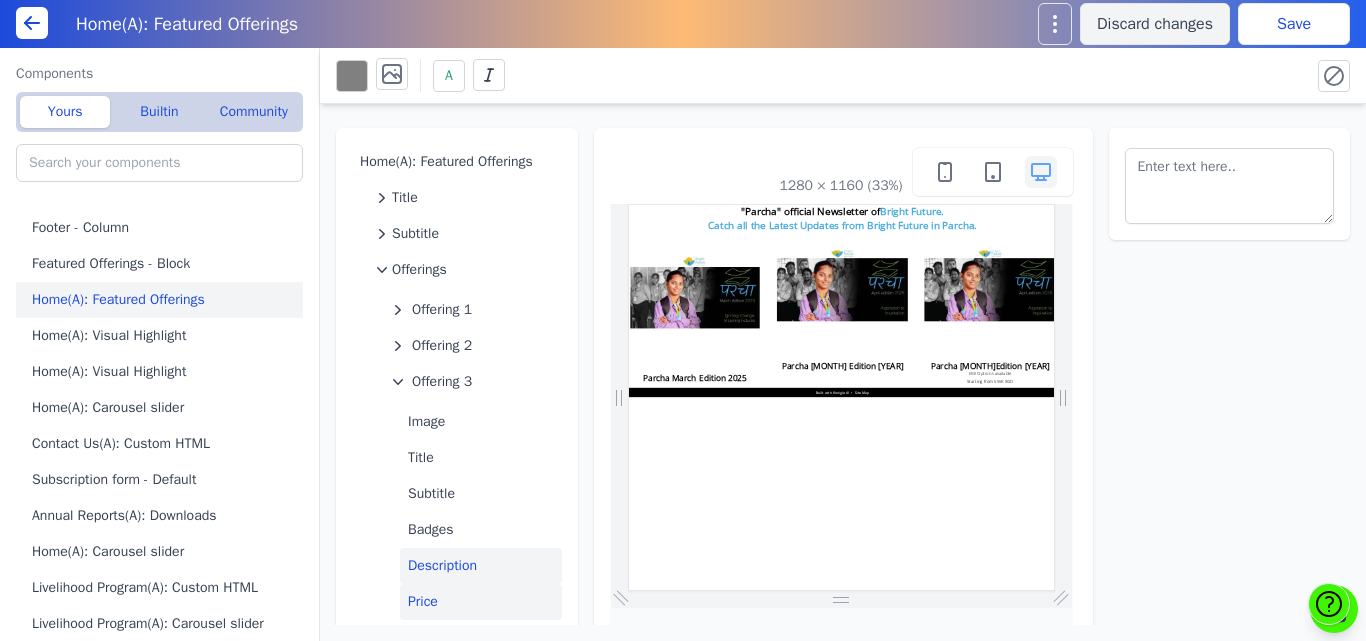 click on "Price" at bounding box center (481, 602) 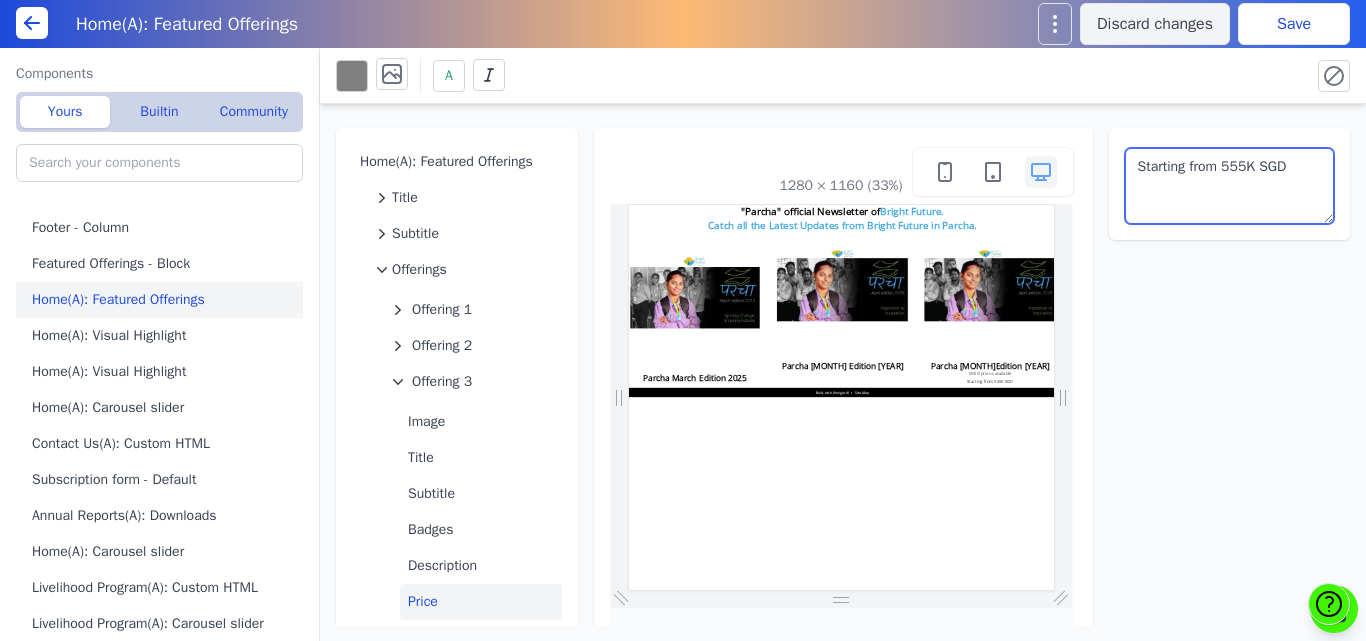 click on "Starting from 555K SGD" at bounding box center [1230, 186] 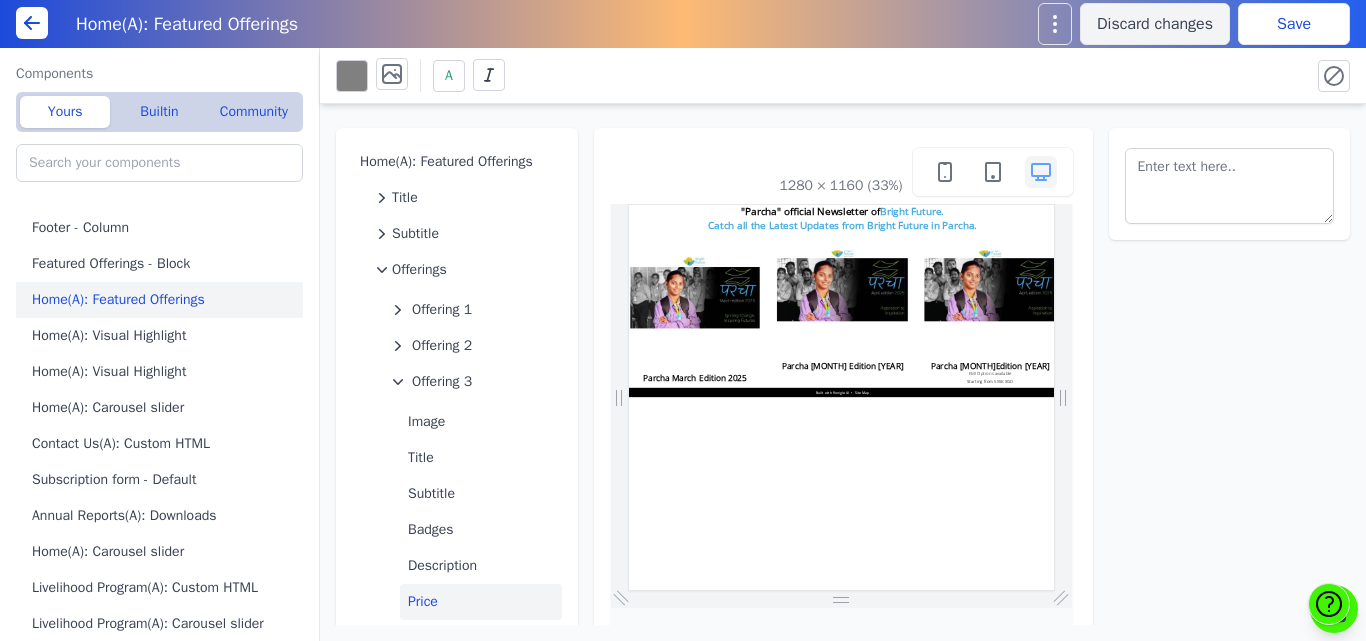 click on "Save" at bounding box center (1294, 24) 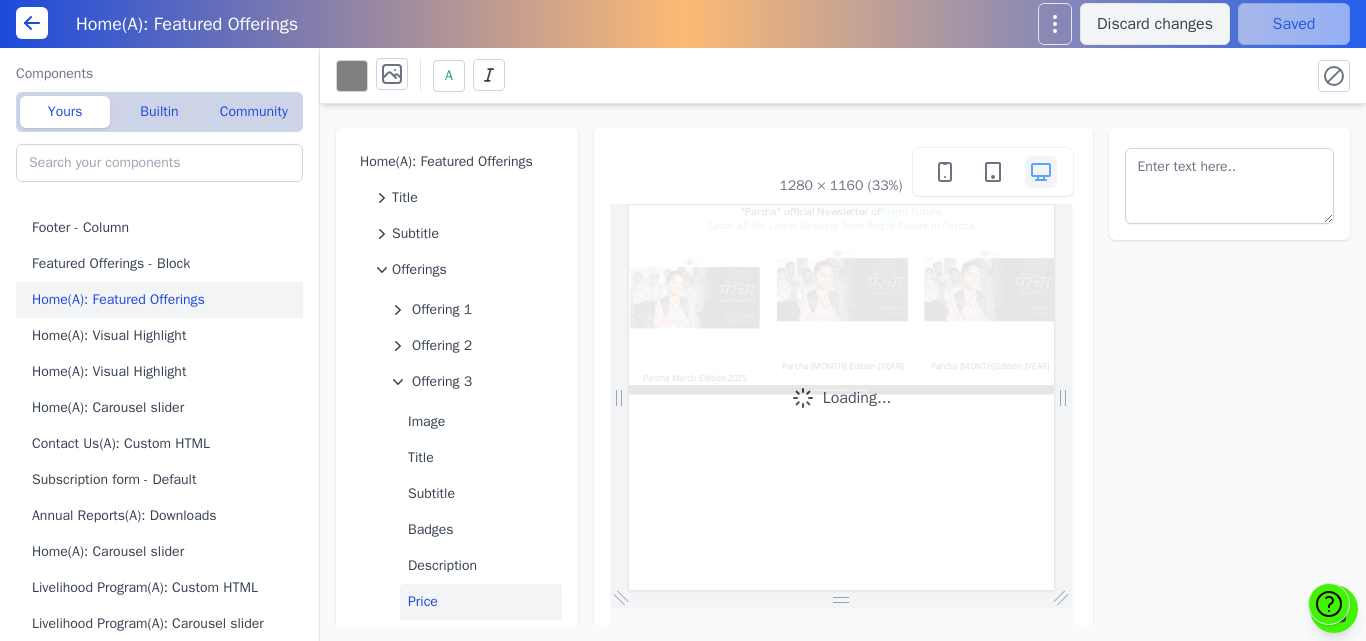 scroll, scrollTop: 0, scrollLeft: 0, axis: both 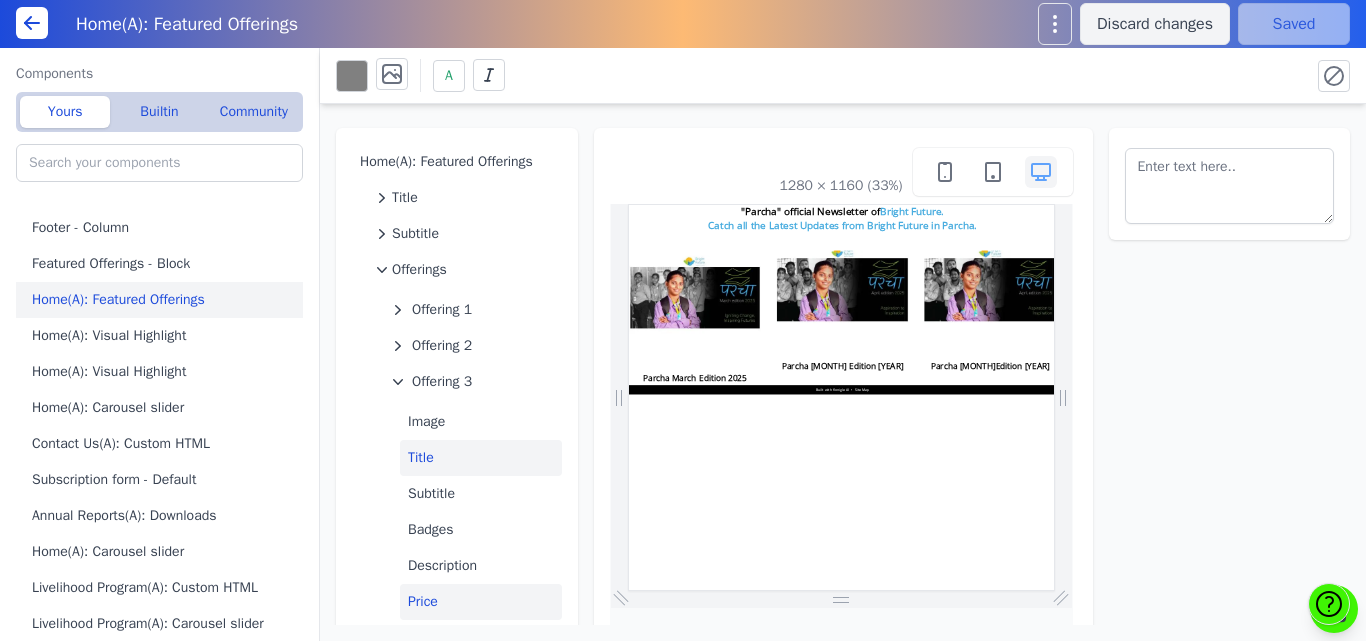 click on "Title" at bounding box center (481, 458) 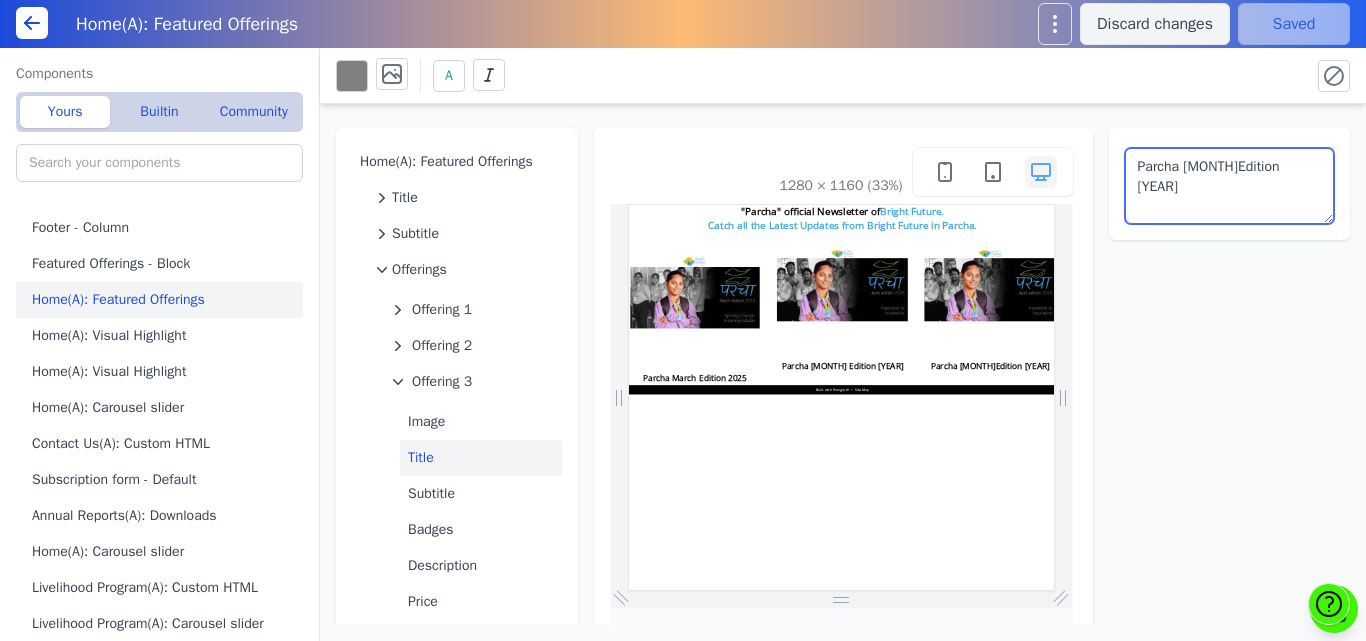 click on "Parcha MayEdition 2025" at bounding box center [1230, 186] 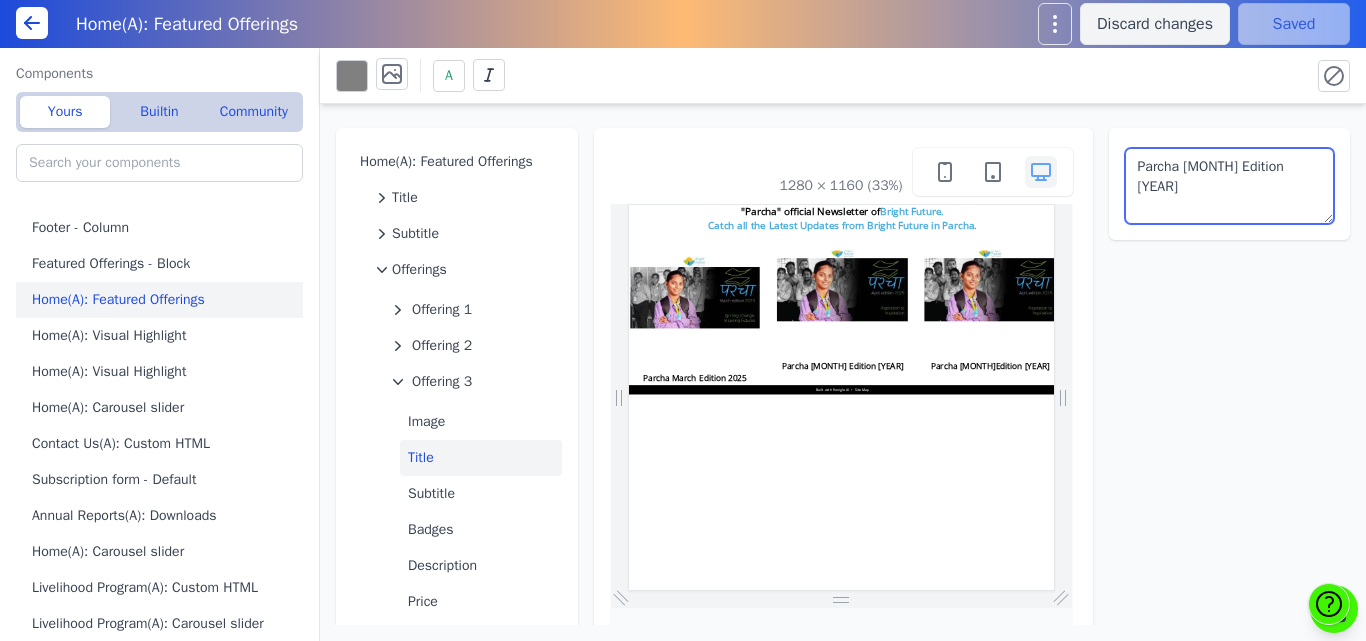 type on "Parcha May Edition 2025" 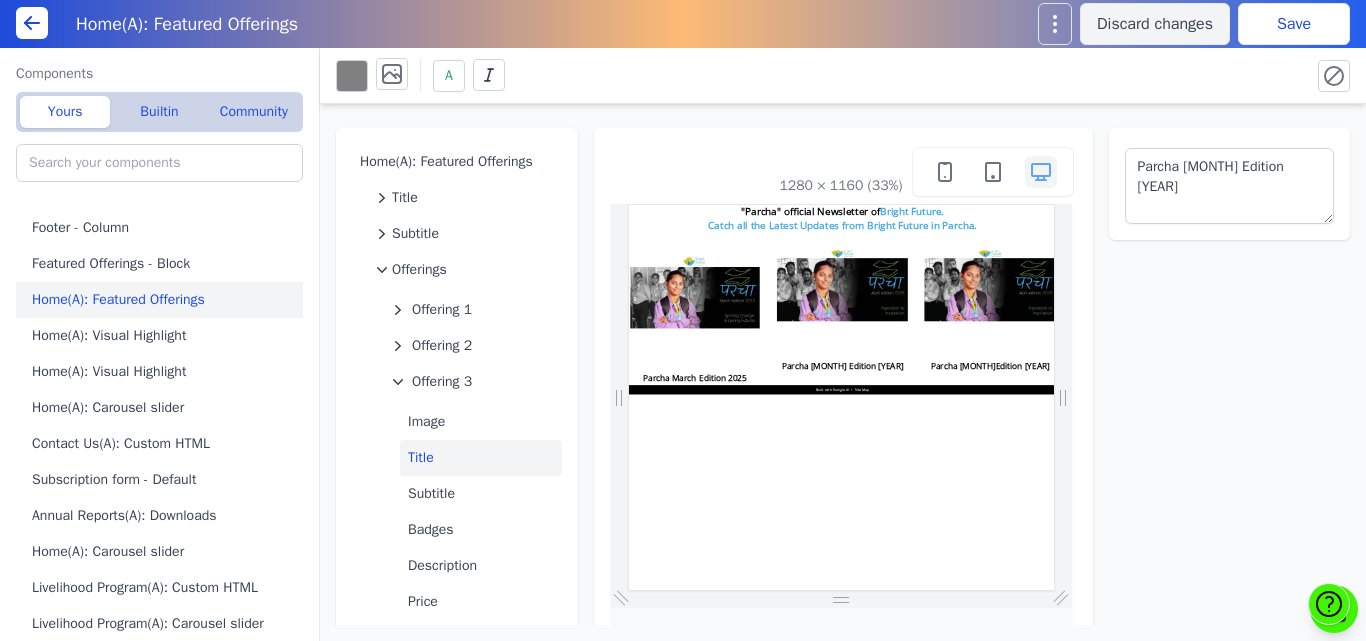click on "A" at bounding box center [815, 75] 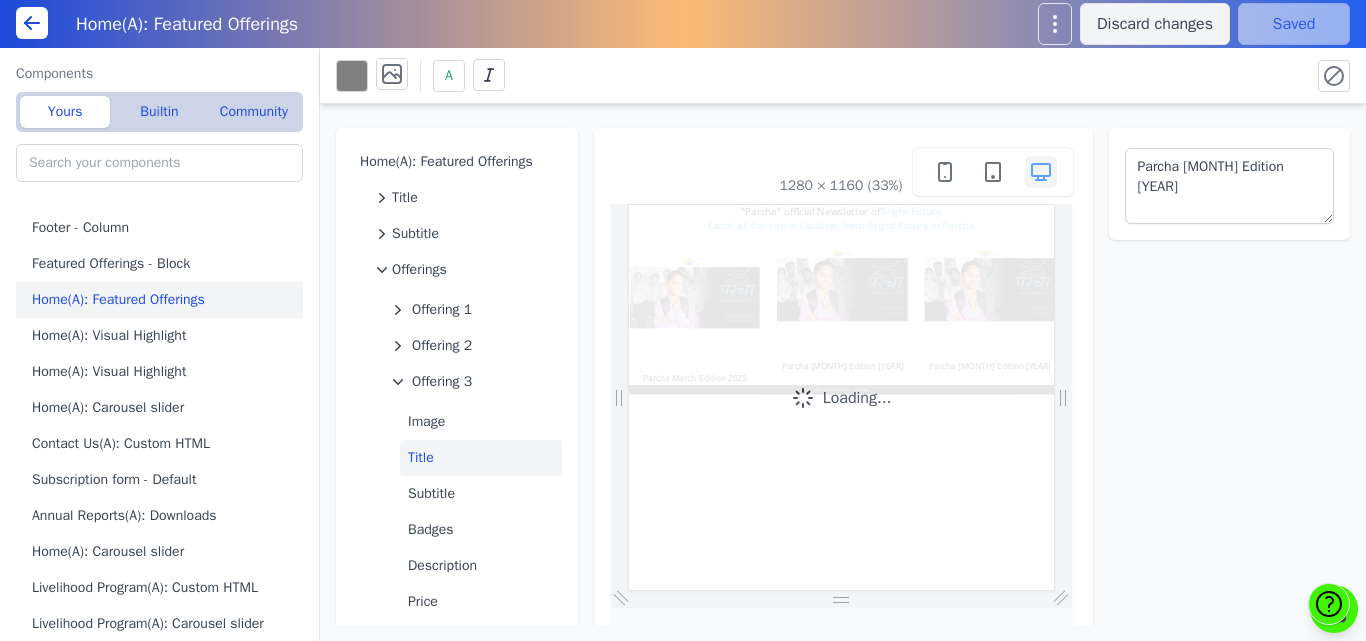 scroll, scrollTop: 0, scrollLeft: 0, axis: both 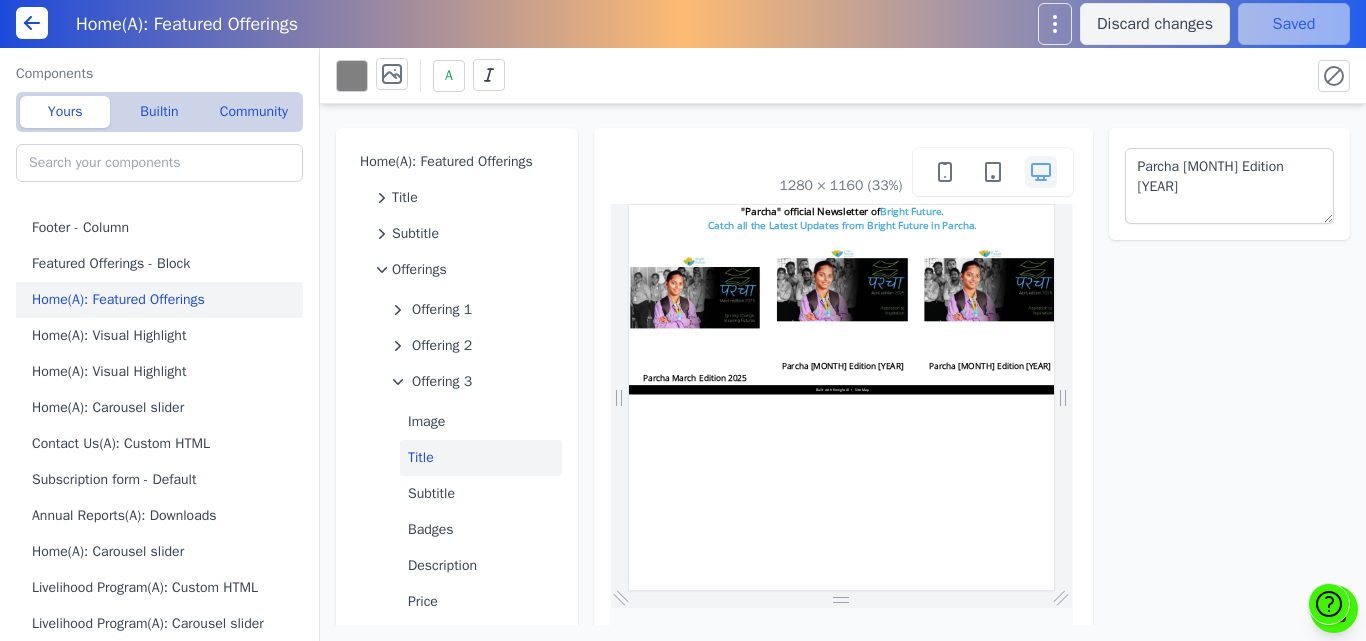 click on "Home(A): Featured Offerings Title Subtitle Offerings Offering 1 Offering 2 Offering 3 Image Title Subtitle Badges Description Price Details link  New offering 1280 × 1160 (33%)  Parcha May Edition 2025" at bounding box center [843, 364] 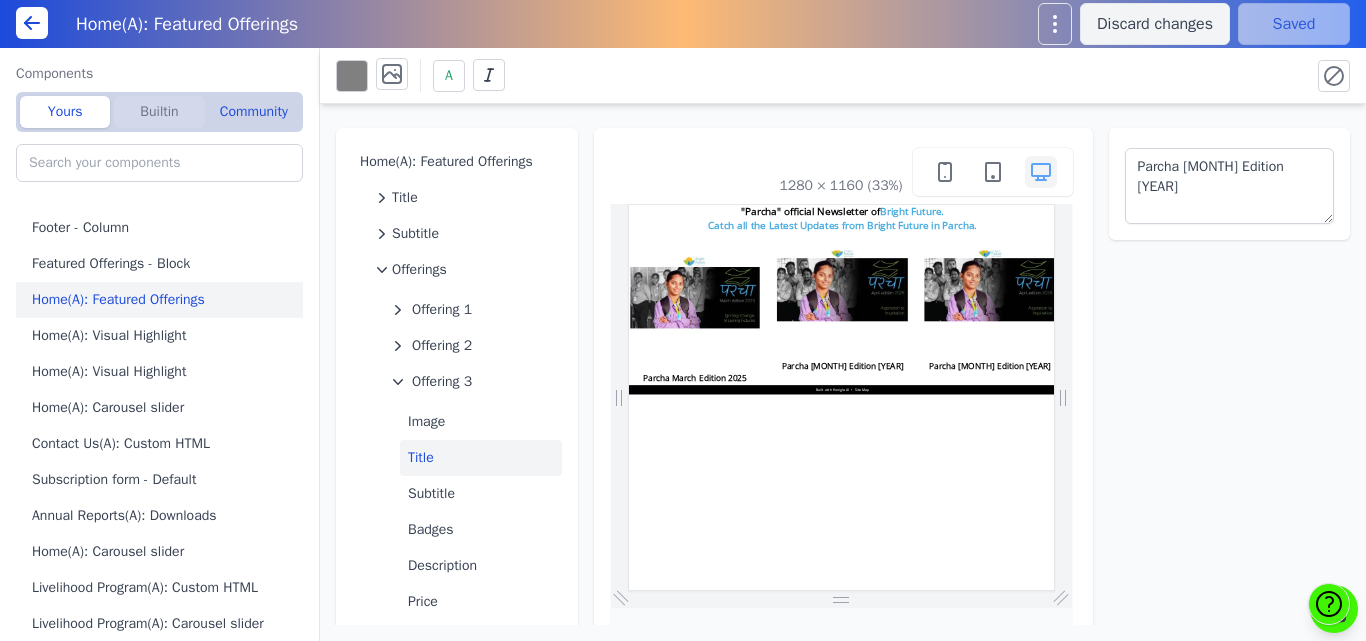 click on "Builtin" 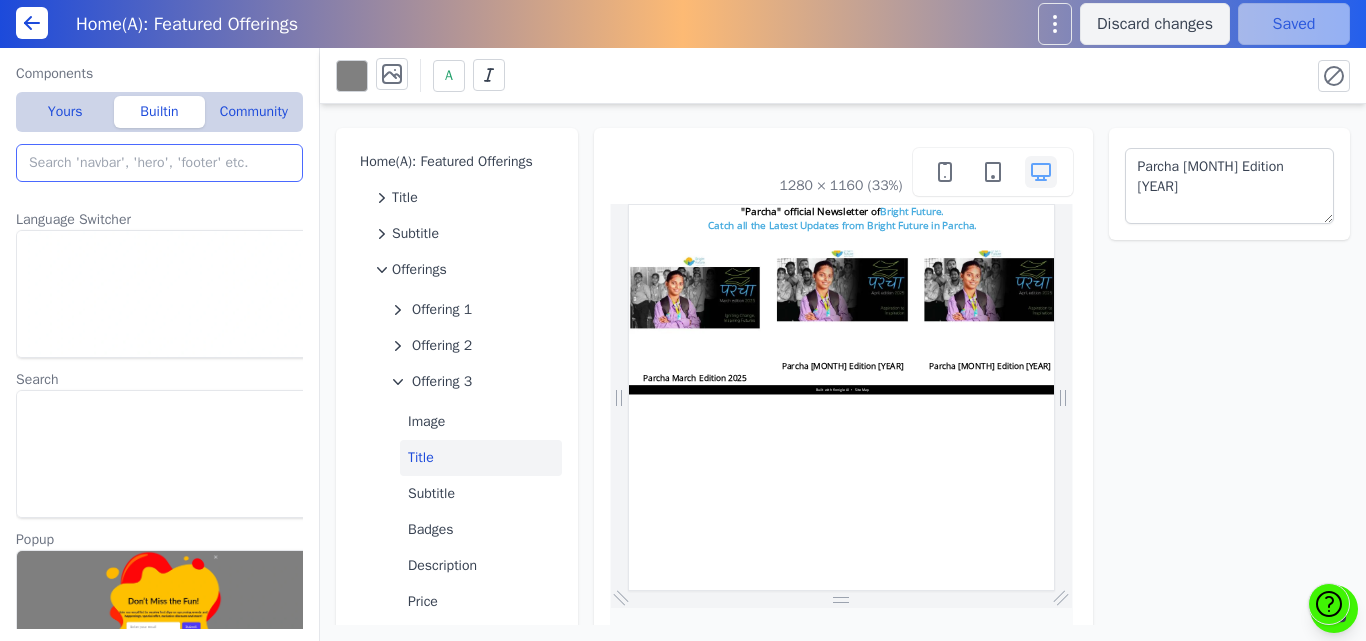 click at bounding box center (159, 163) 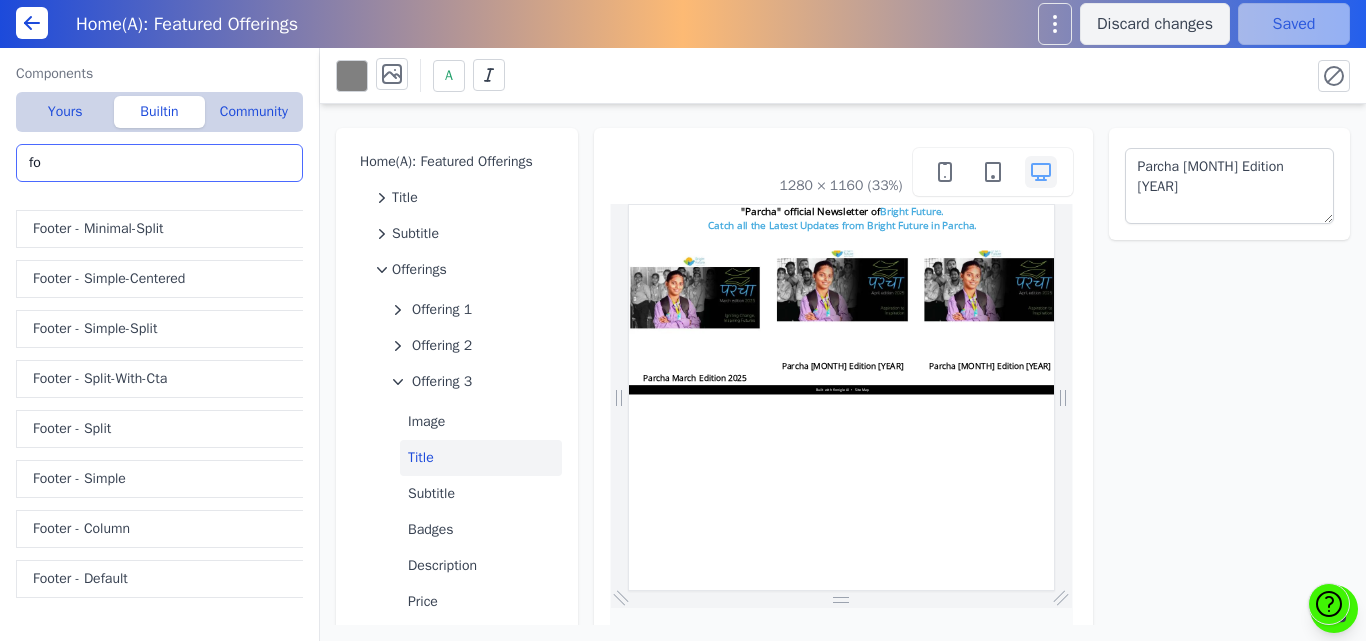type on "f" 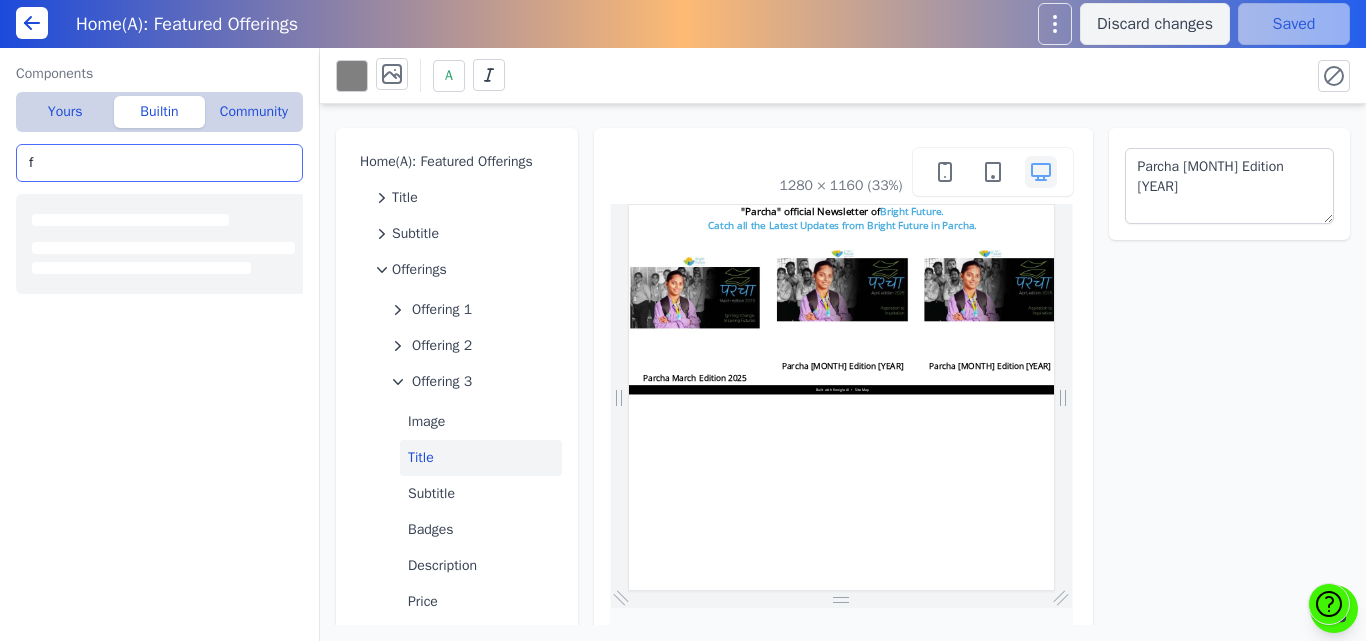 type 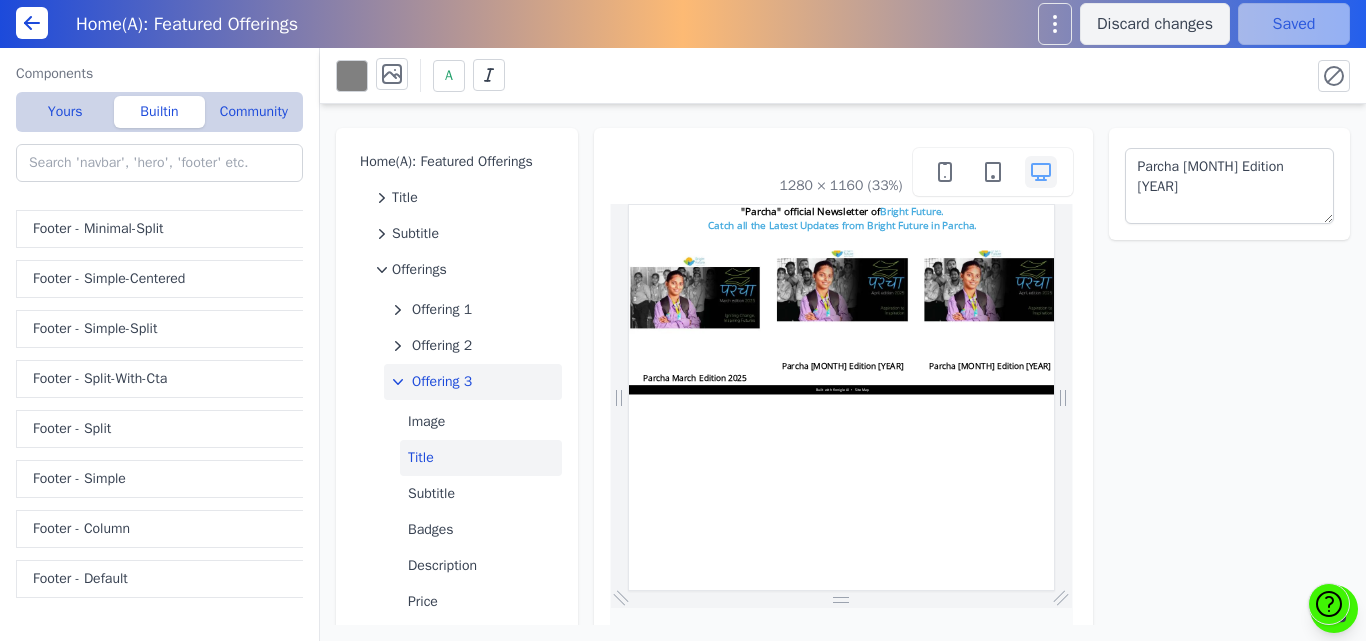 click on "Offering 3" at bounding box center [442, 382] 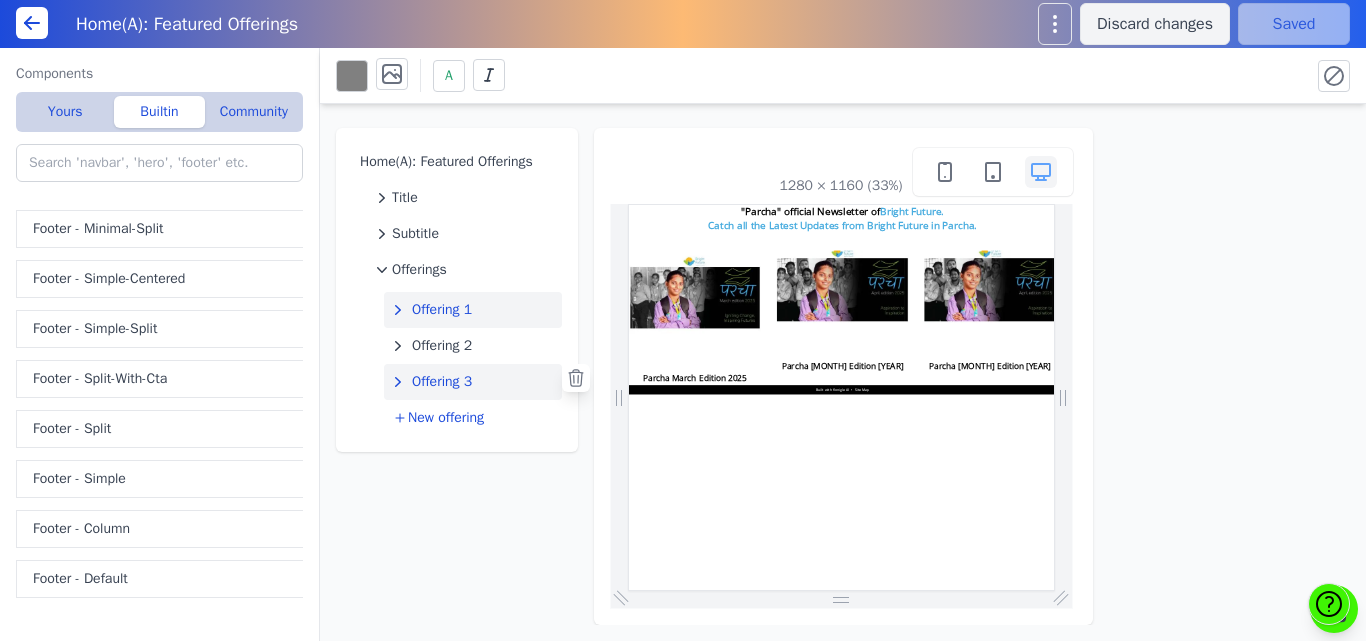click on "Offering 1" 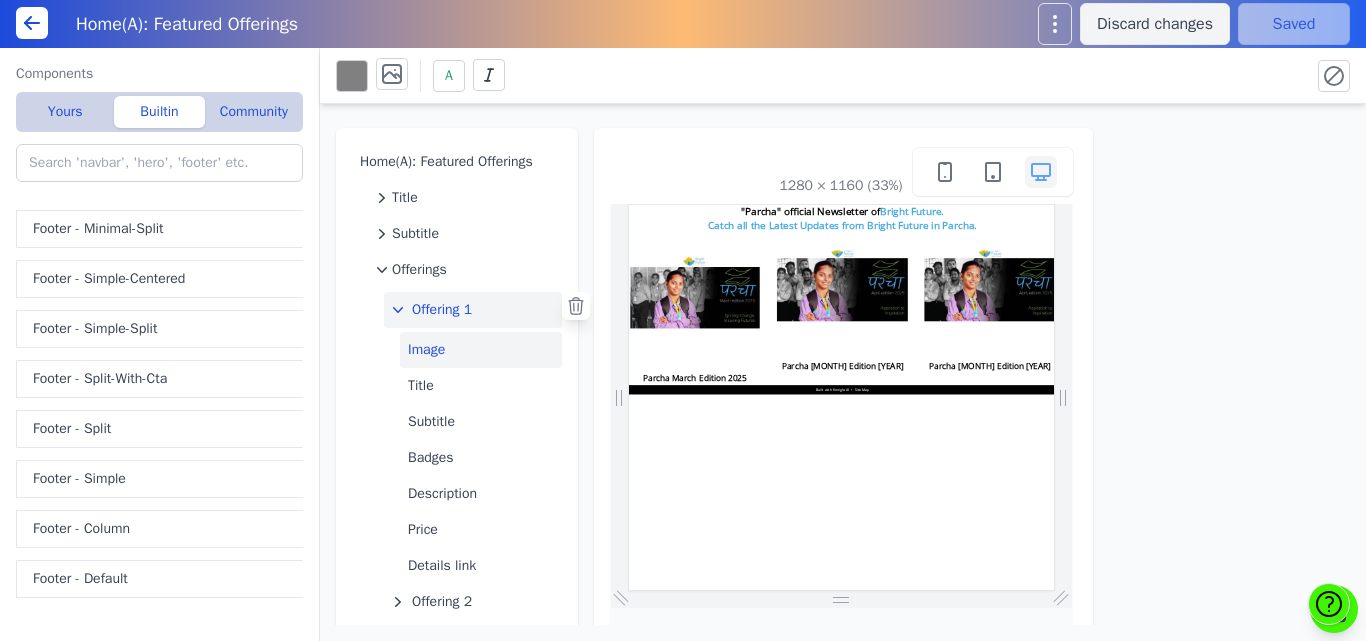 click on "Image" at bounding box center (481, 350) 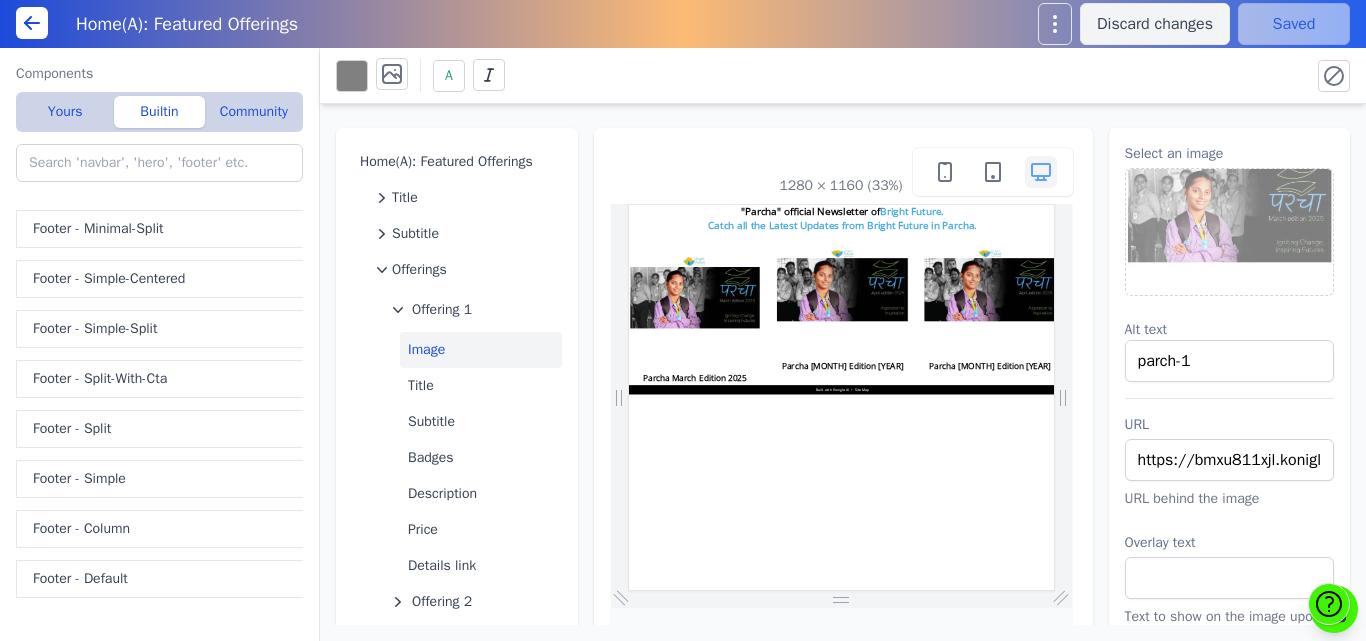 click at bounding box center (1230, 232) 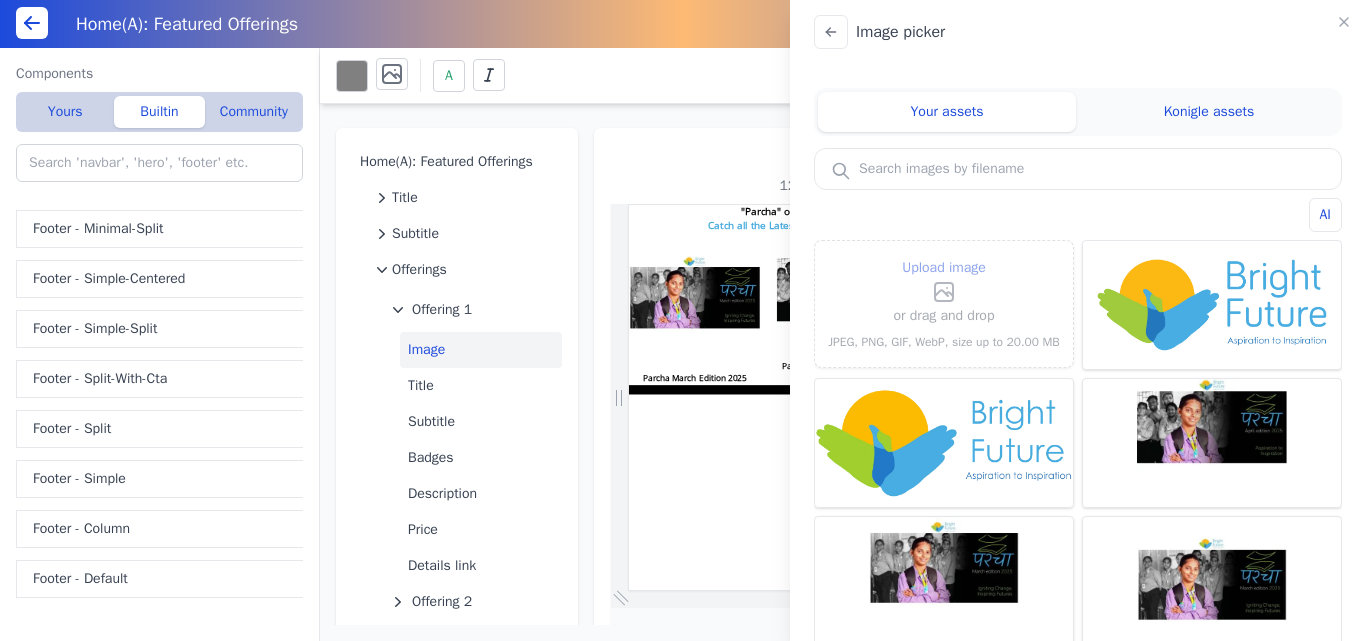 click on "Upload image" at bounding box center (944, 280) 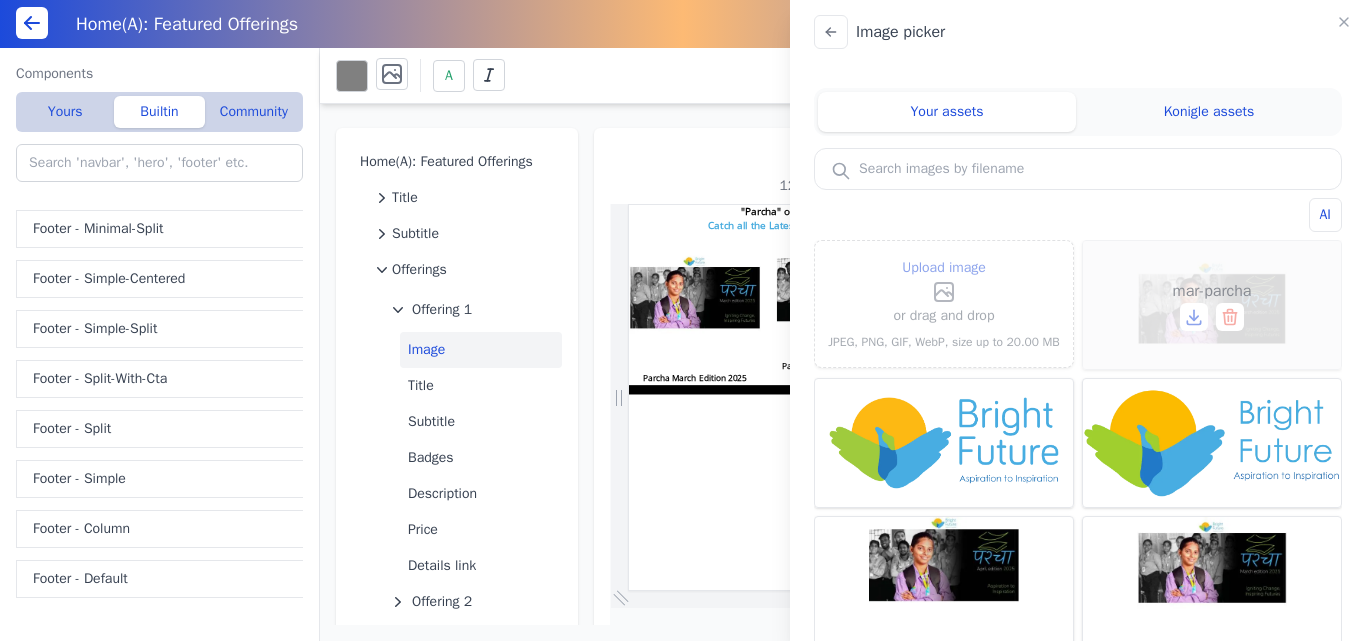 click on "mar-parcha" at bounding box center (1212, 305) 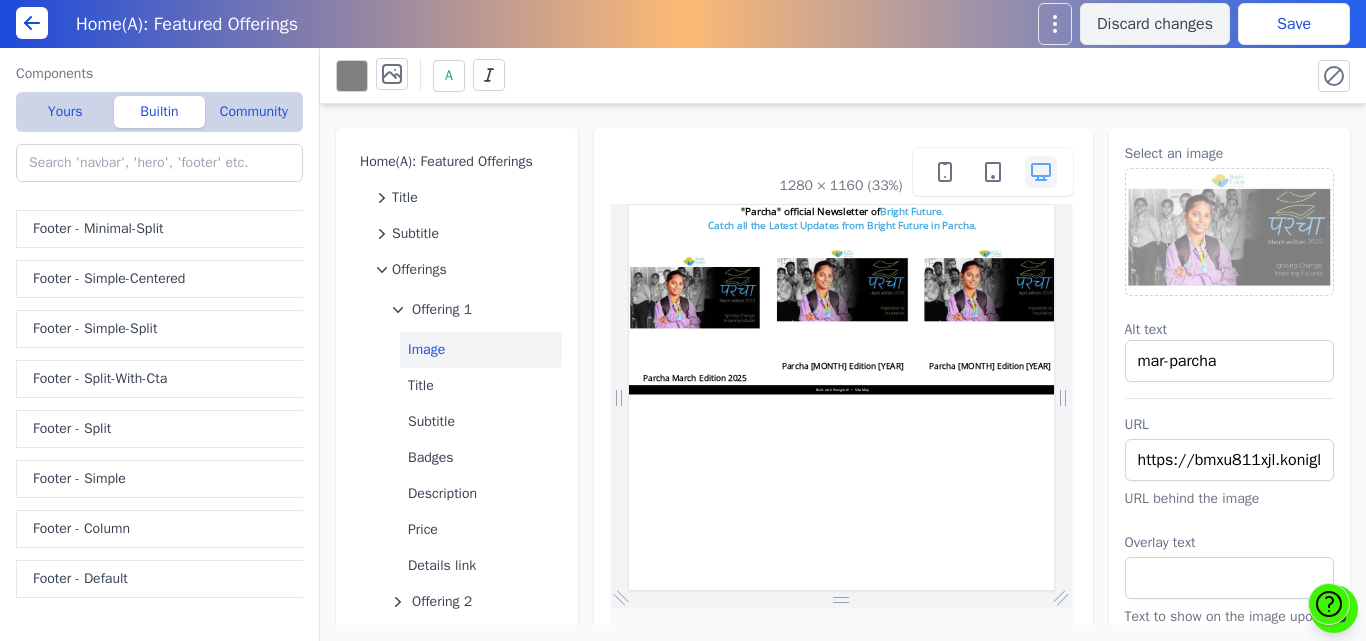 click on "Save" at bounding box center (1294, 24) 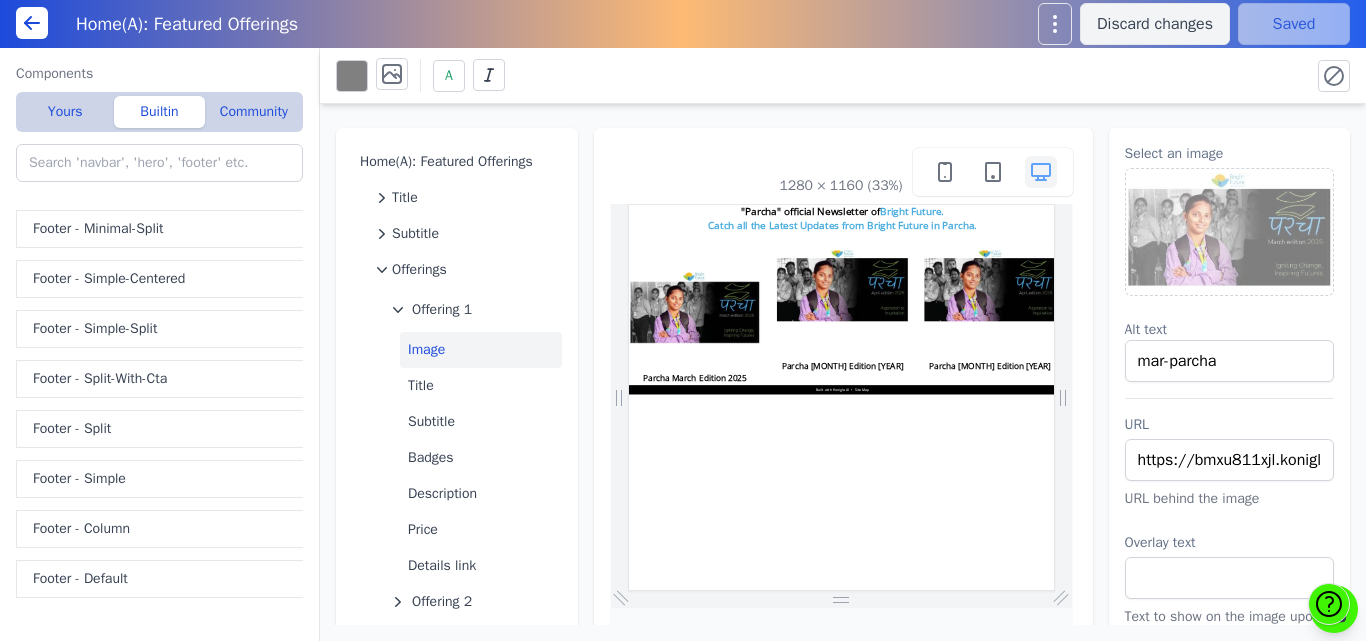 scroll, scrollTop: 0, scrollLeft: 0, axis: both 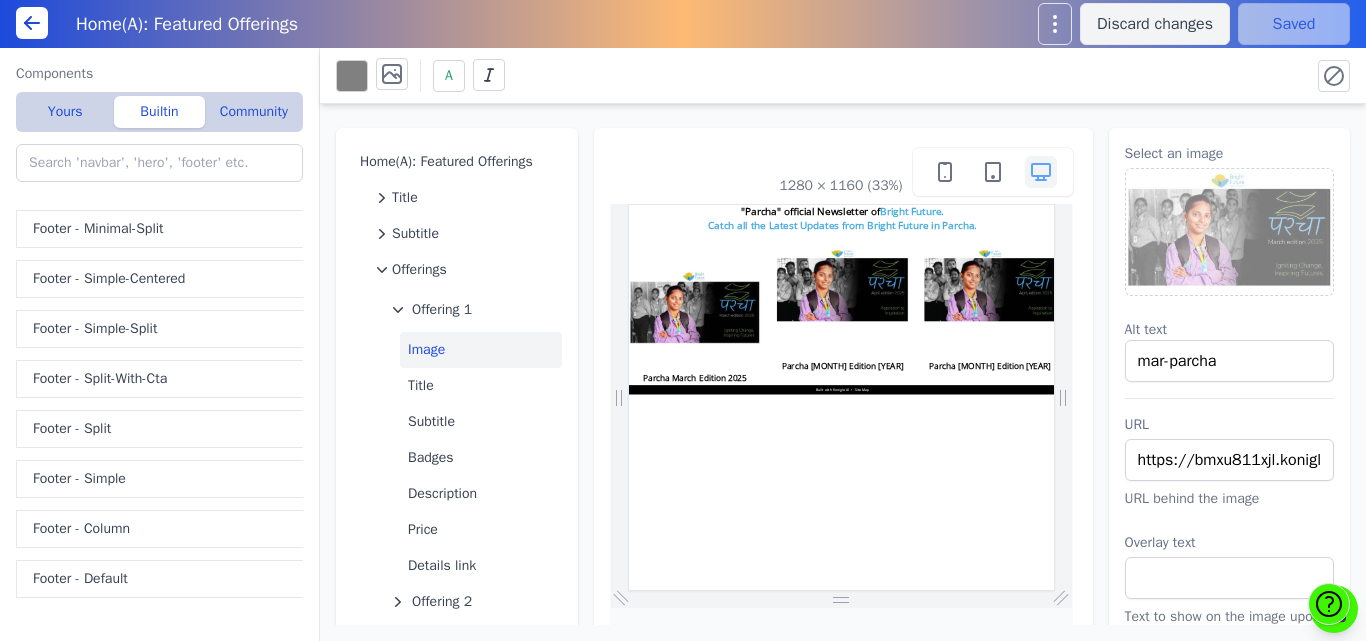 click at bounding box center (1230, 232) 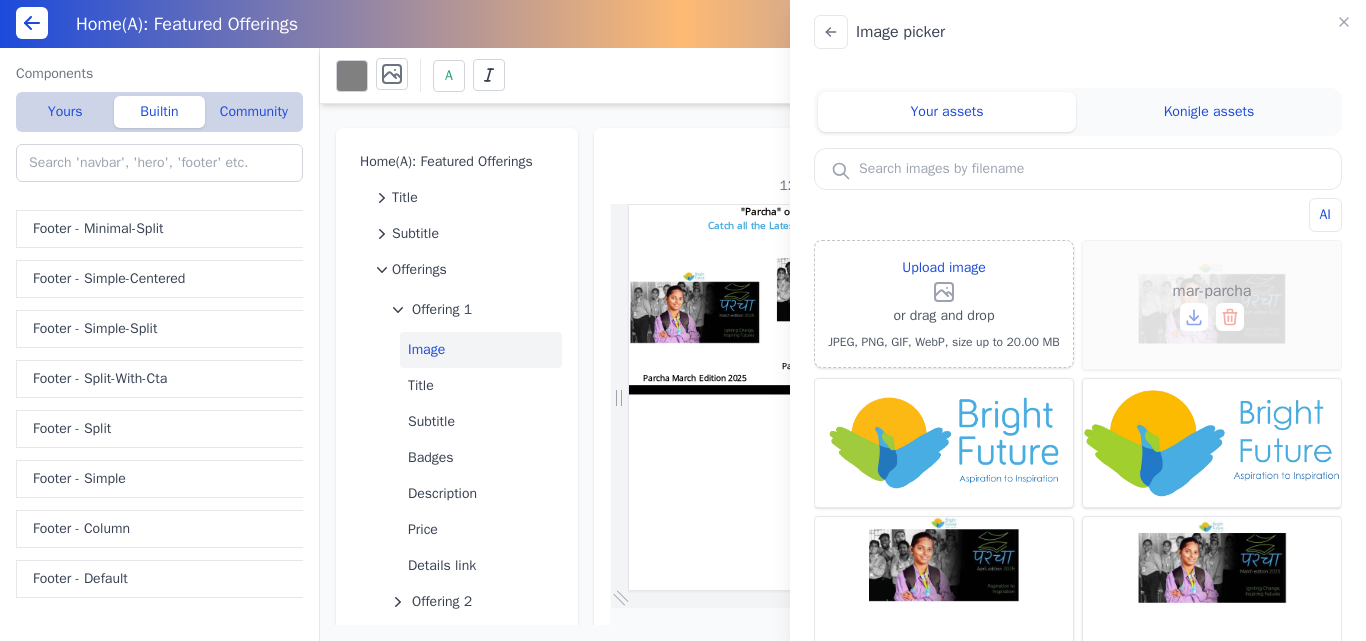 click 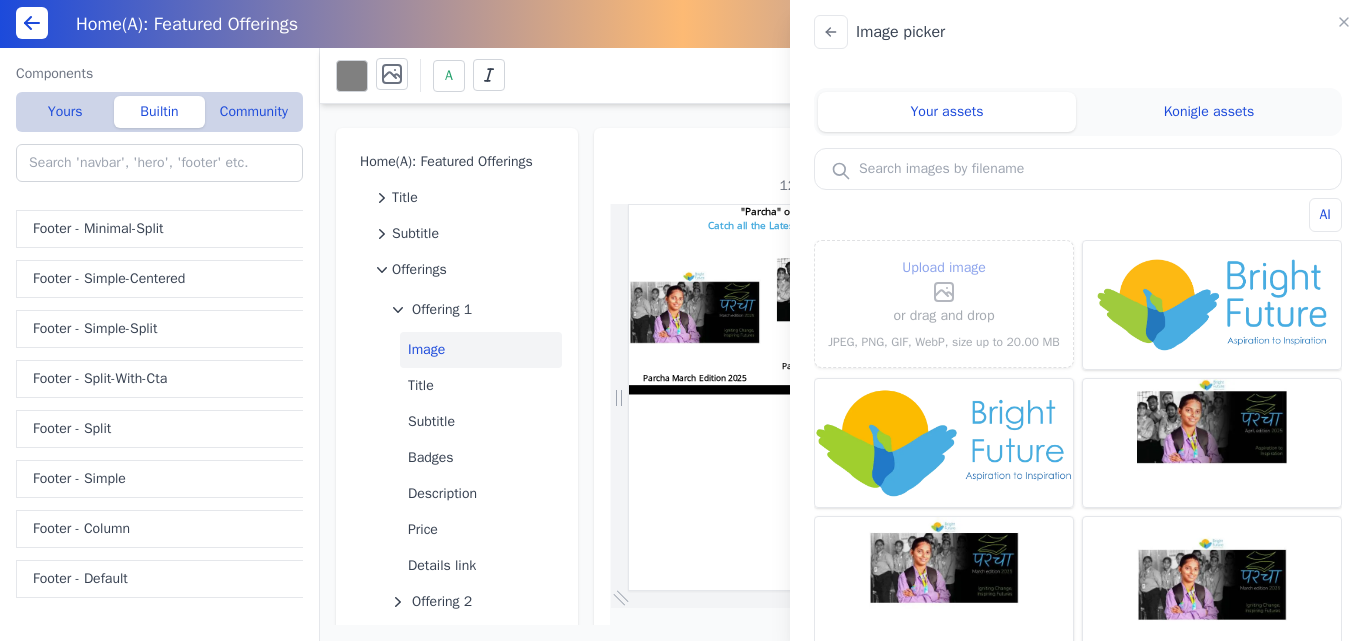 click 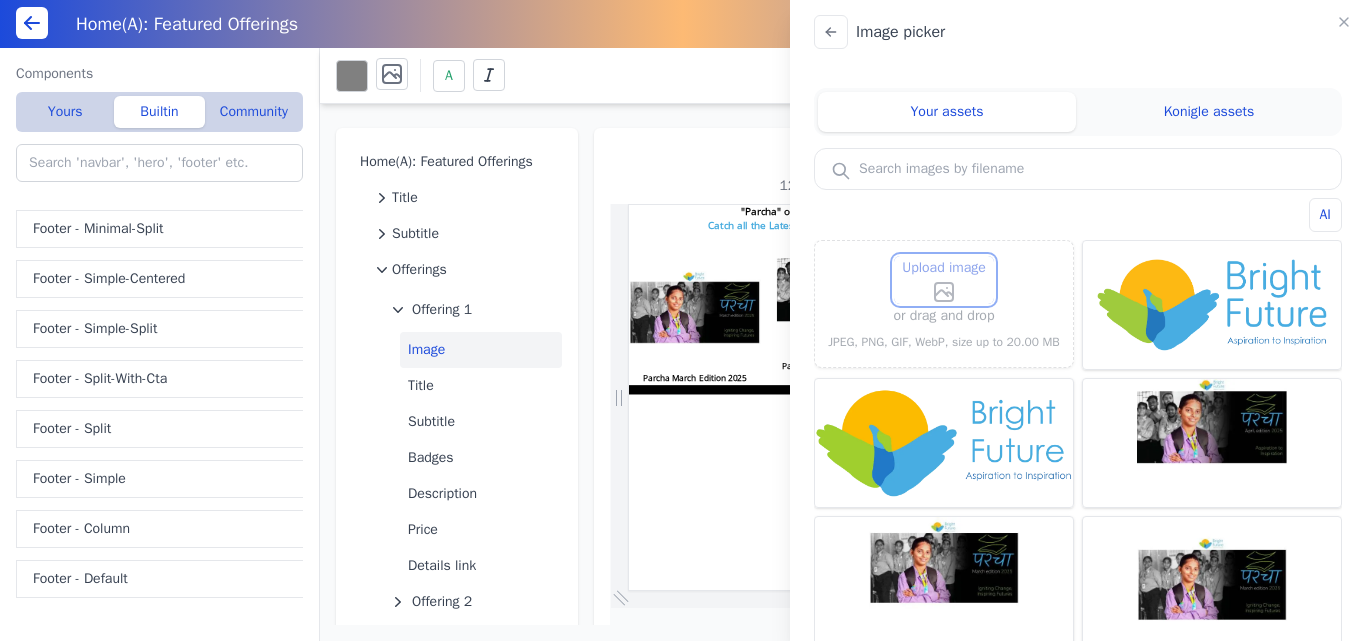 click on "Upload image" at bounding box center (944, 255) 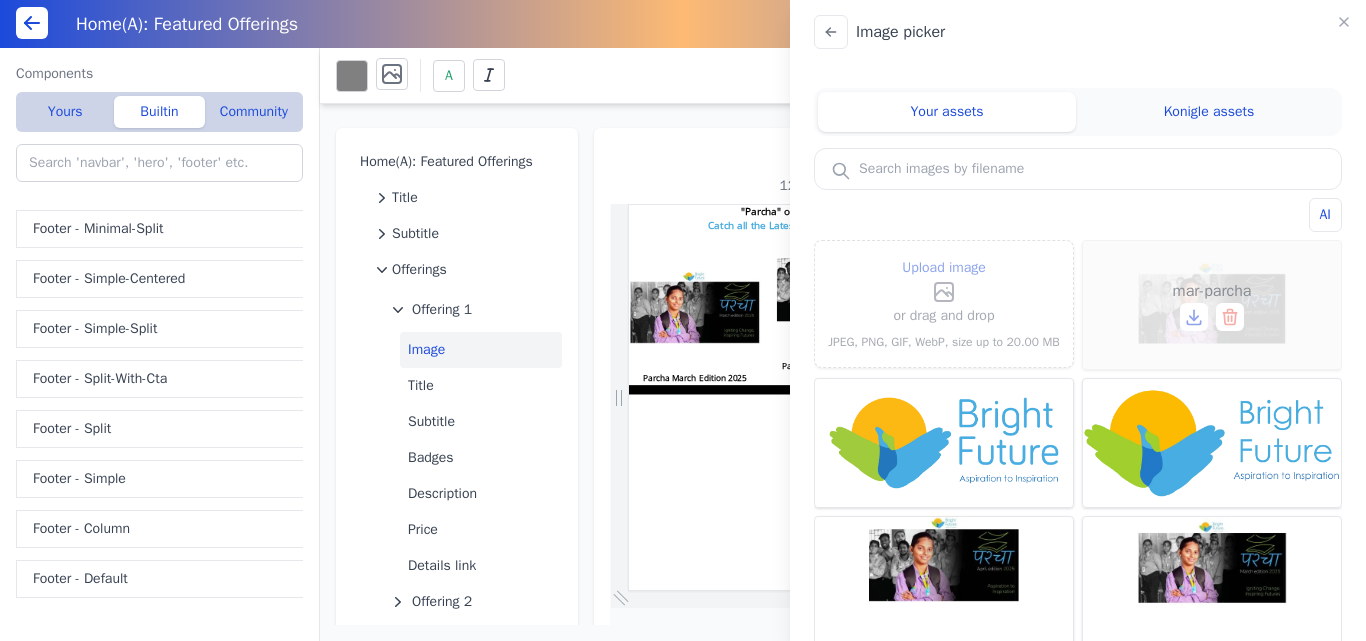 click on "mar-parcha" at bounding box center (1212, 305) 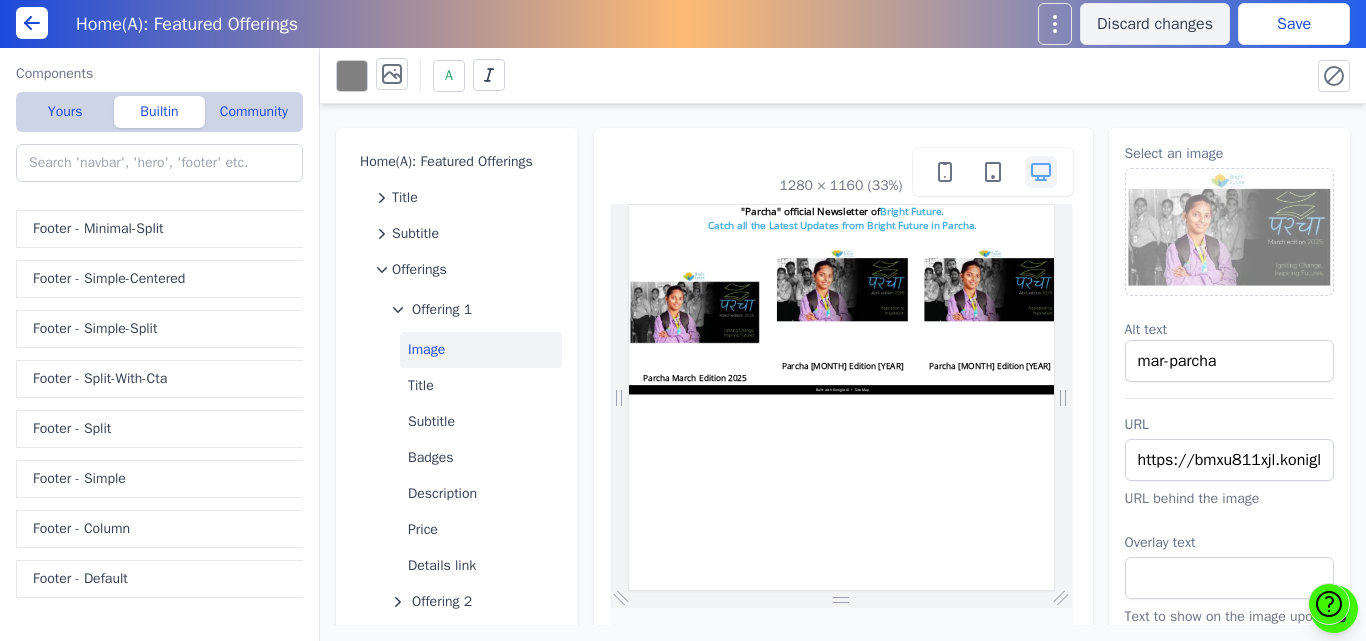 click on "Save" at bounding box center (1294, 24) 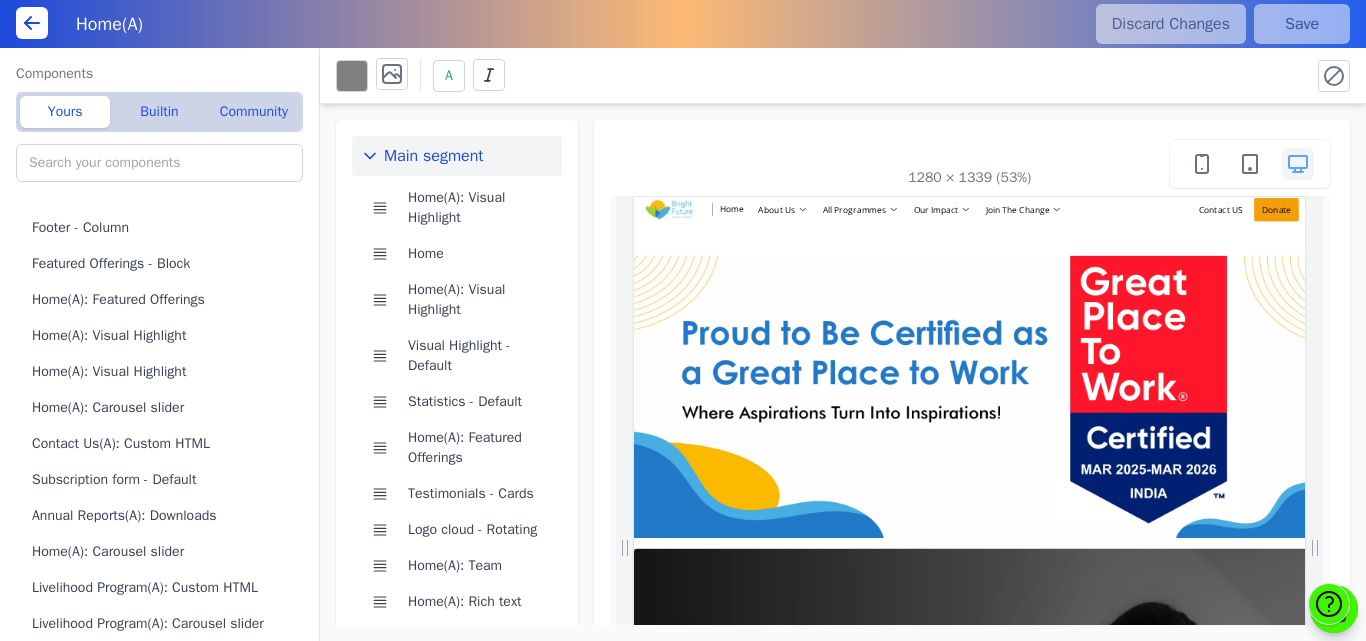 scroll, scrollTop: 0, scrollLeft: 0, axis: both 